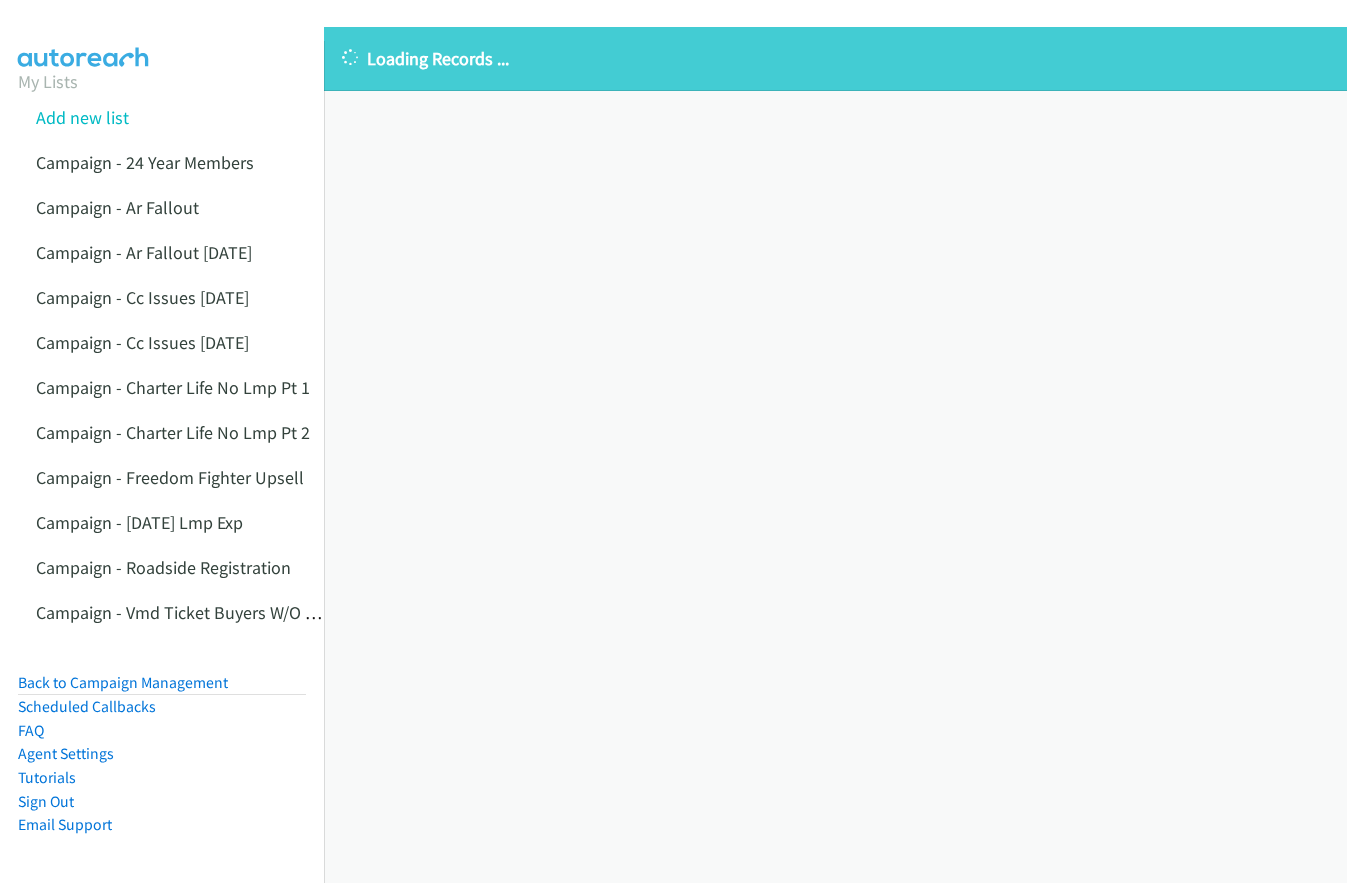 scroll, scrollTop: 0, scrollLeft: 0, axis: both 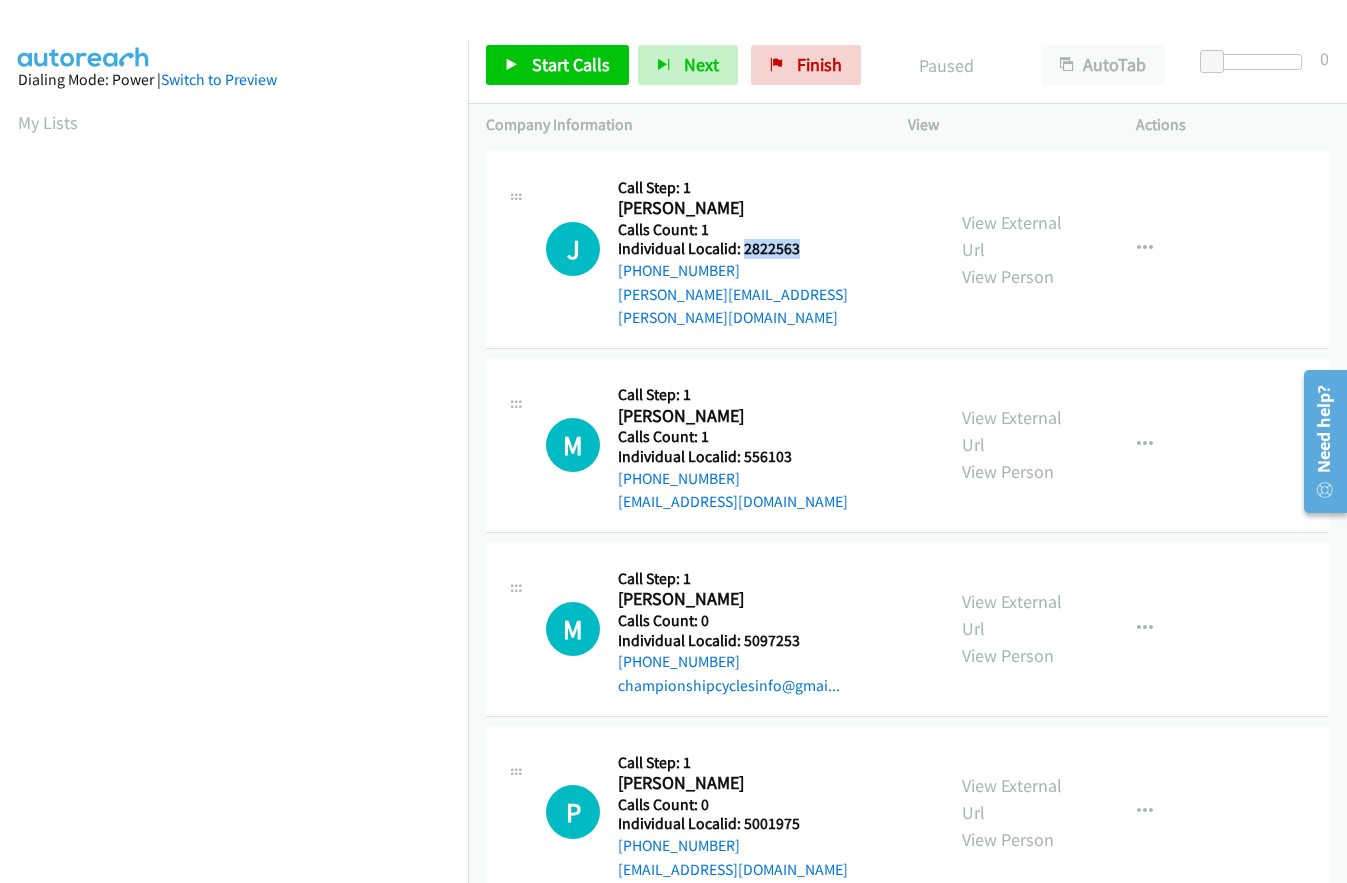 drag, startPoint x: 743, startPoint y: 252, endPoint x: 802, endPoint y: 249, distance: 59.07622 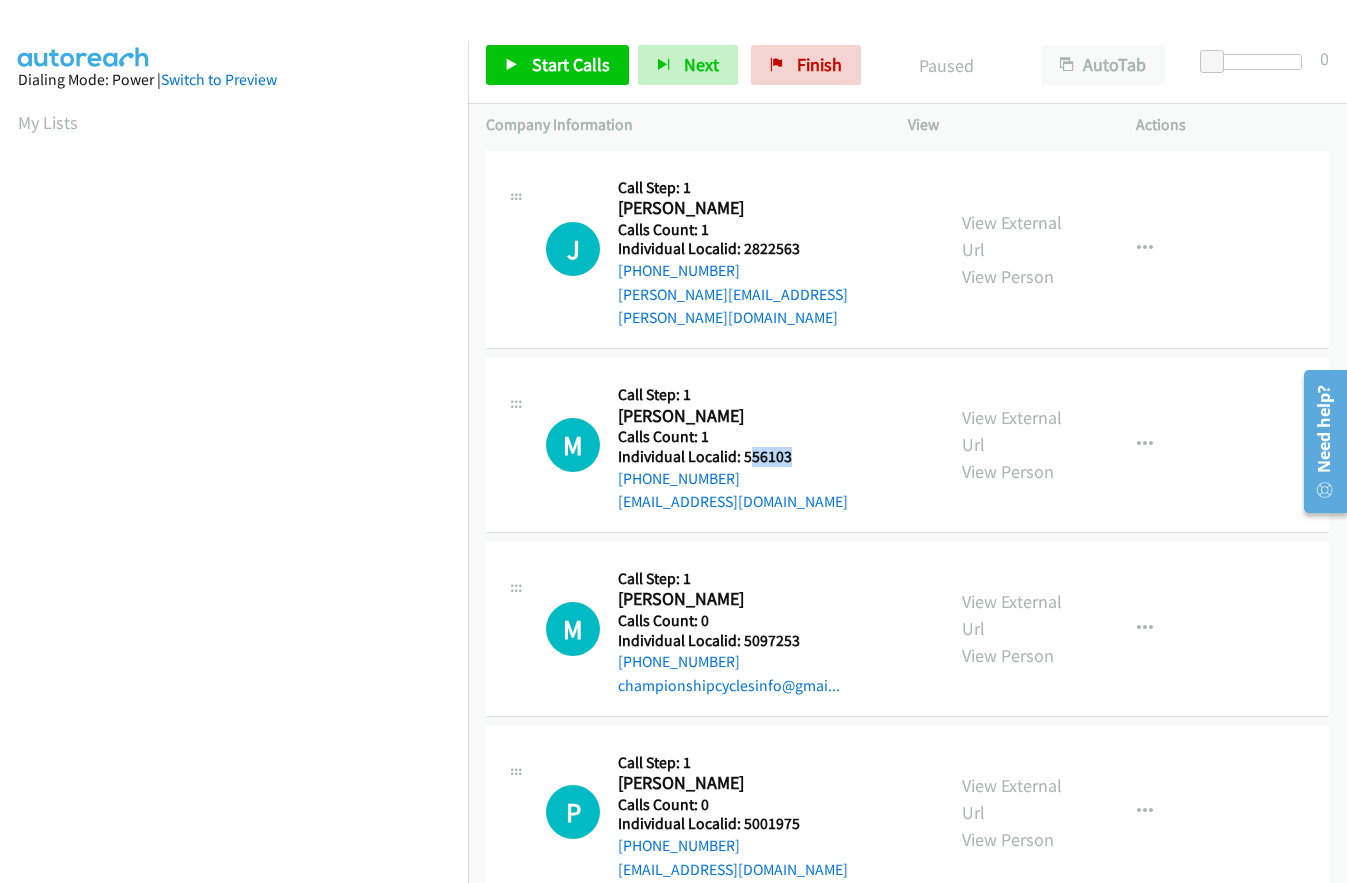 drag, startPoint x: 746, startPoint y: 431, endPoint x: 804, endPoint y: 431, distance: 58 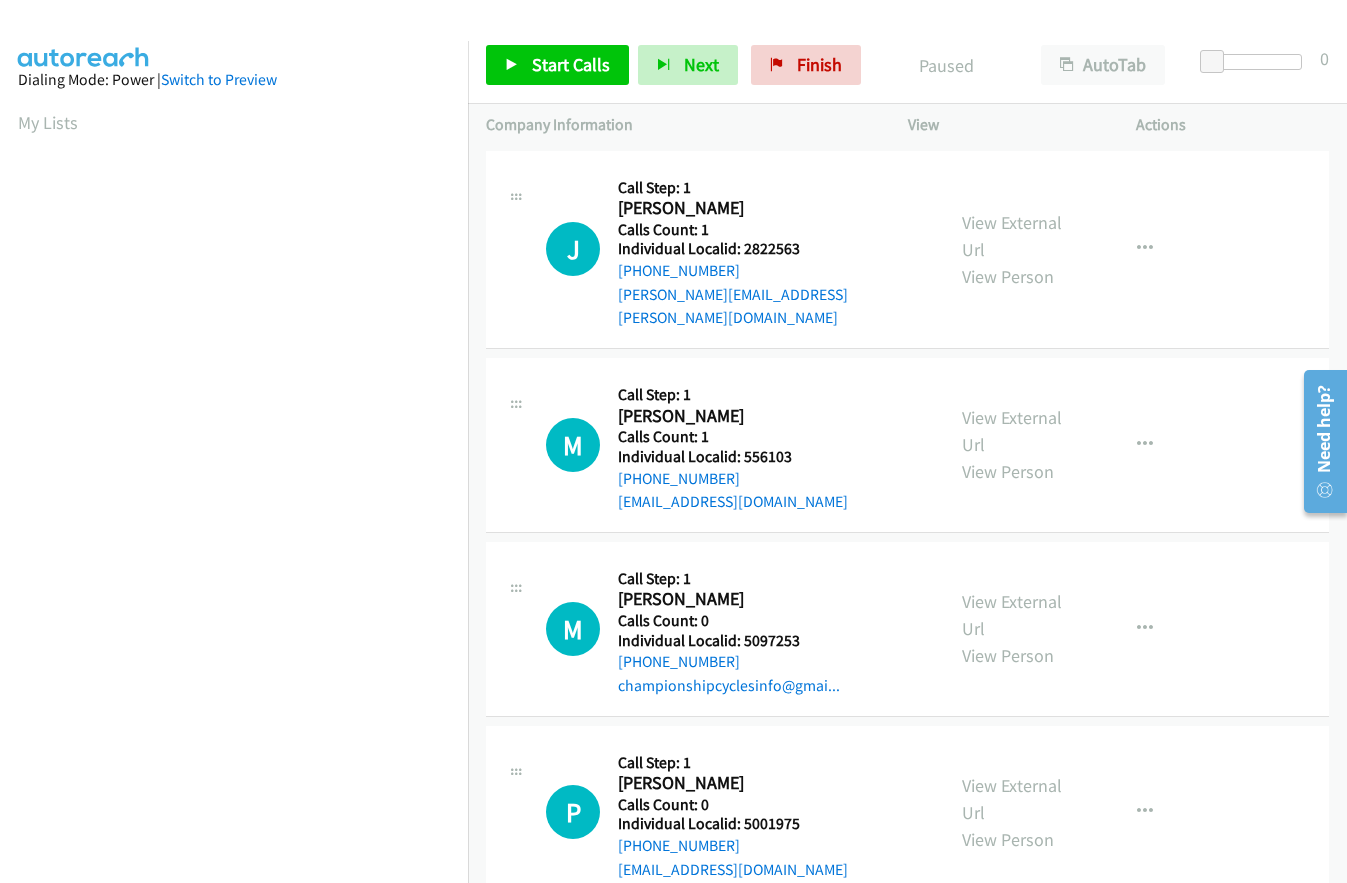 click on "[PERSON_NAME]" at bounding box center [730, 416] 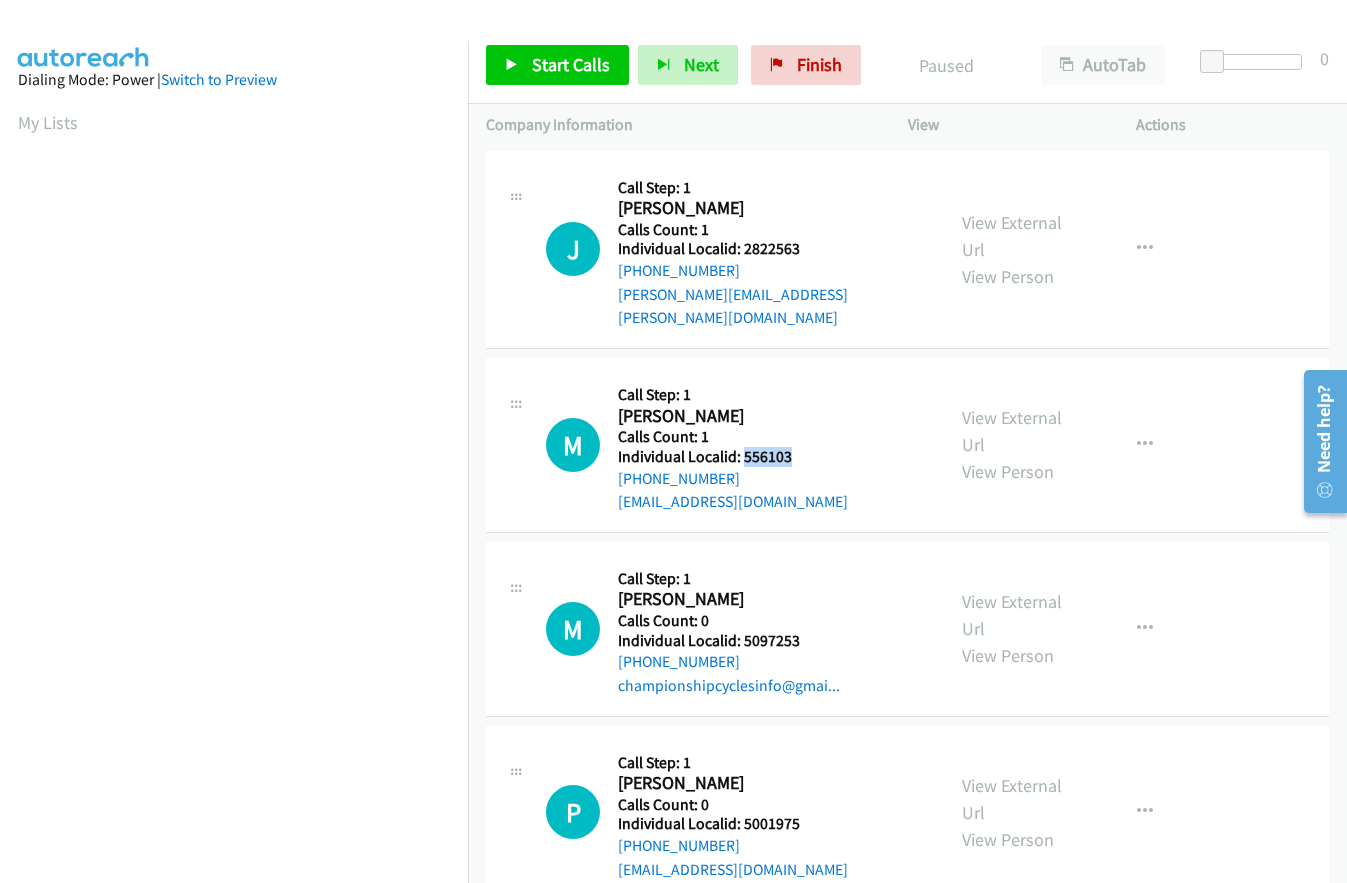 drag, startPoint x: 742, startPoint y: 430, endPoint x: 810, endPoint y: 432, distance: 68.0294 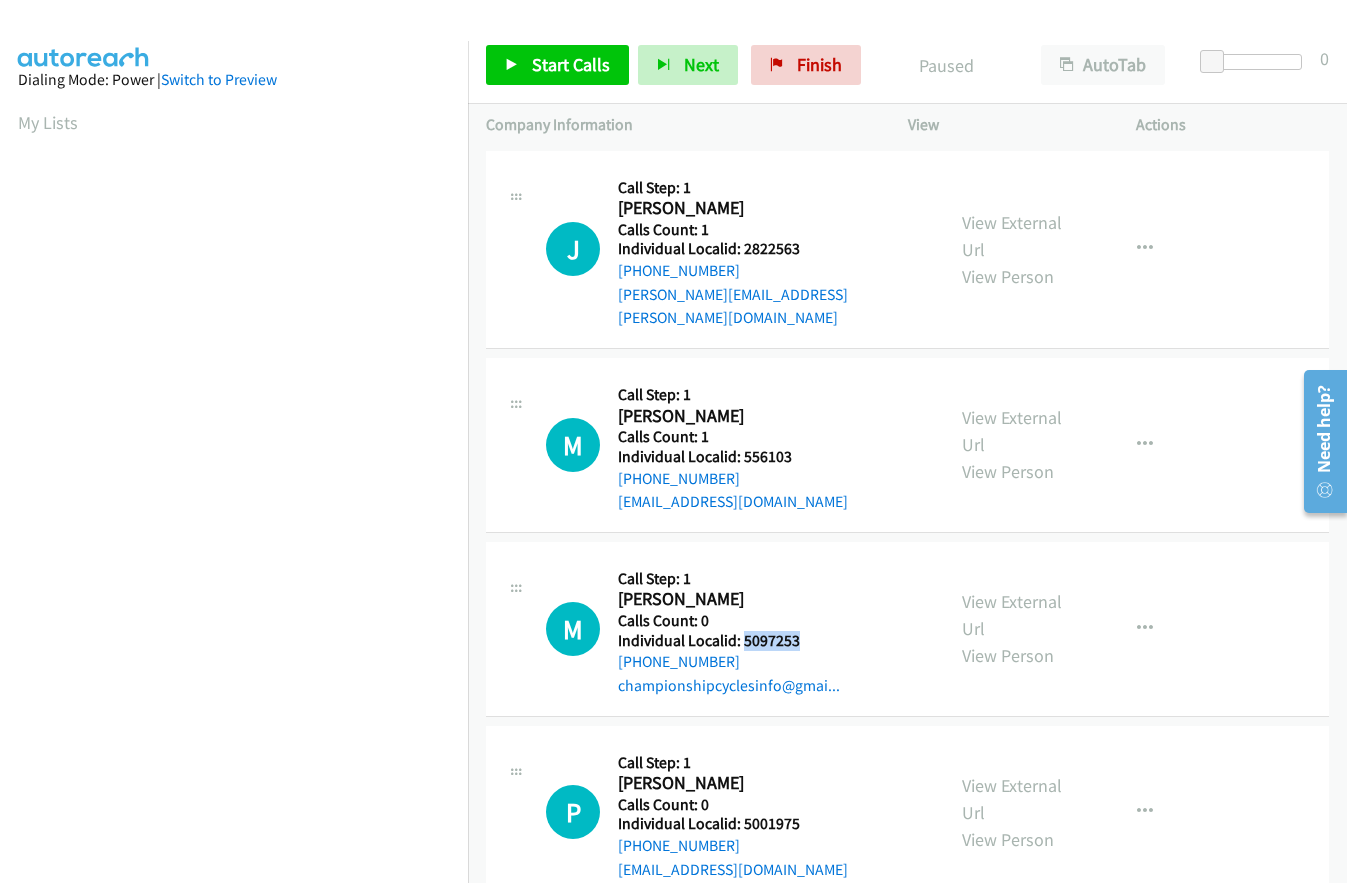 drag, startPoint x: 741, startPoint y: 615, endPoint x: 820, endPoint y: 616, distance: 79.00633 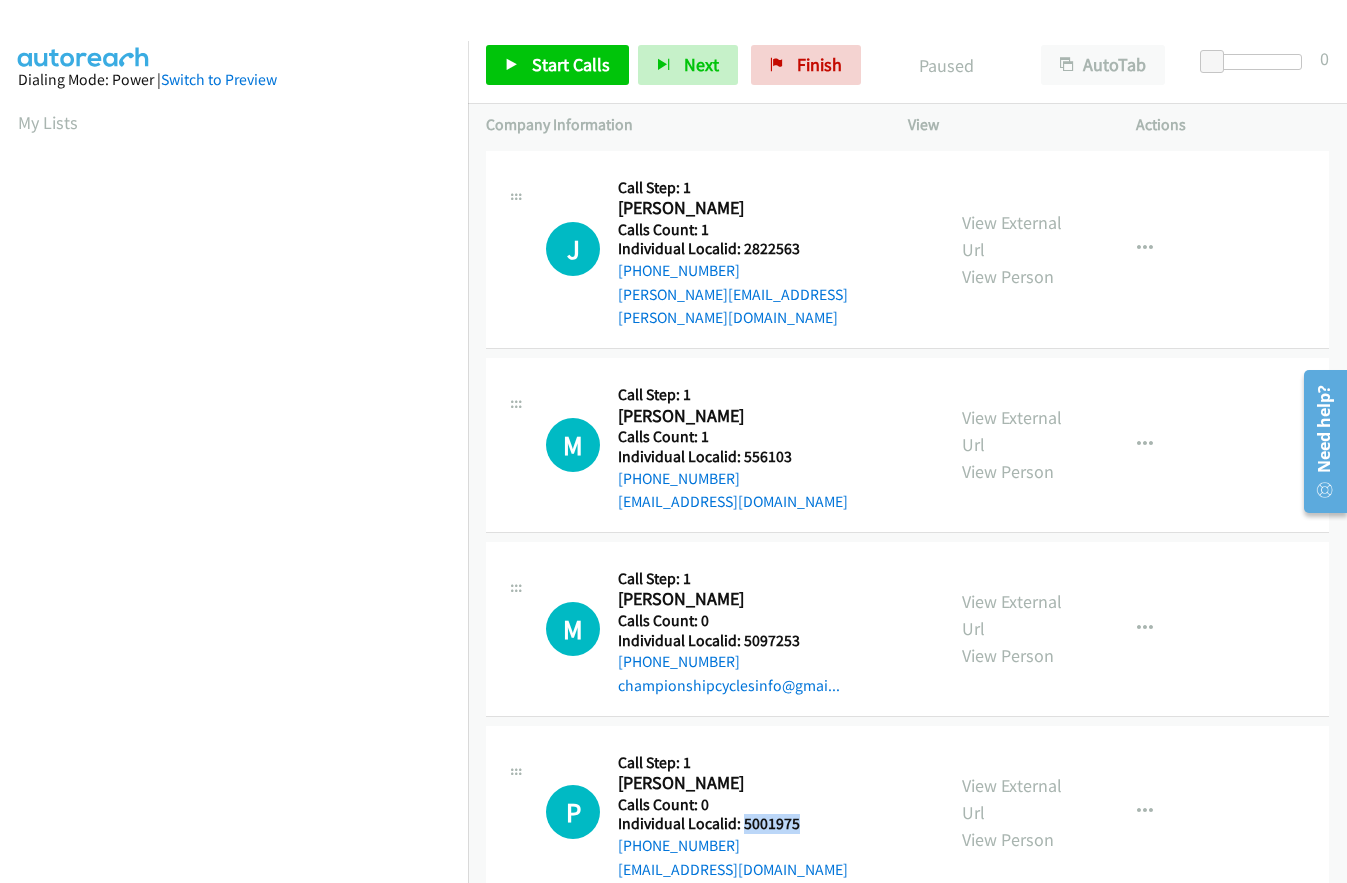 drag, startPoint x: 743, startPoint y: 797, endPoint x: 813, endPoint y: 802, distance: 70.178345 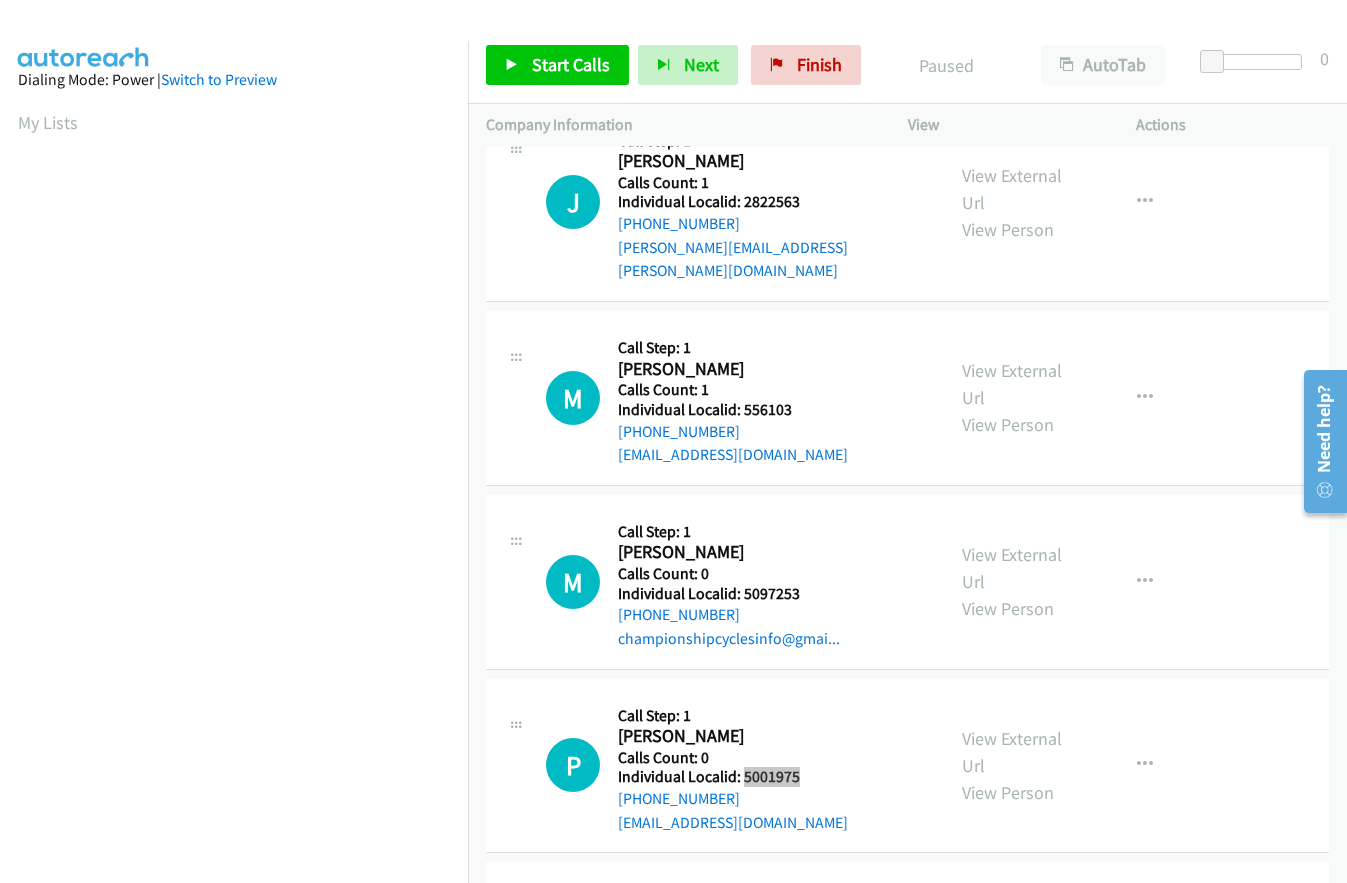 scroll, scrollTop: 225, scrollLeft: 0, axis: vertical 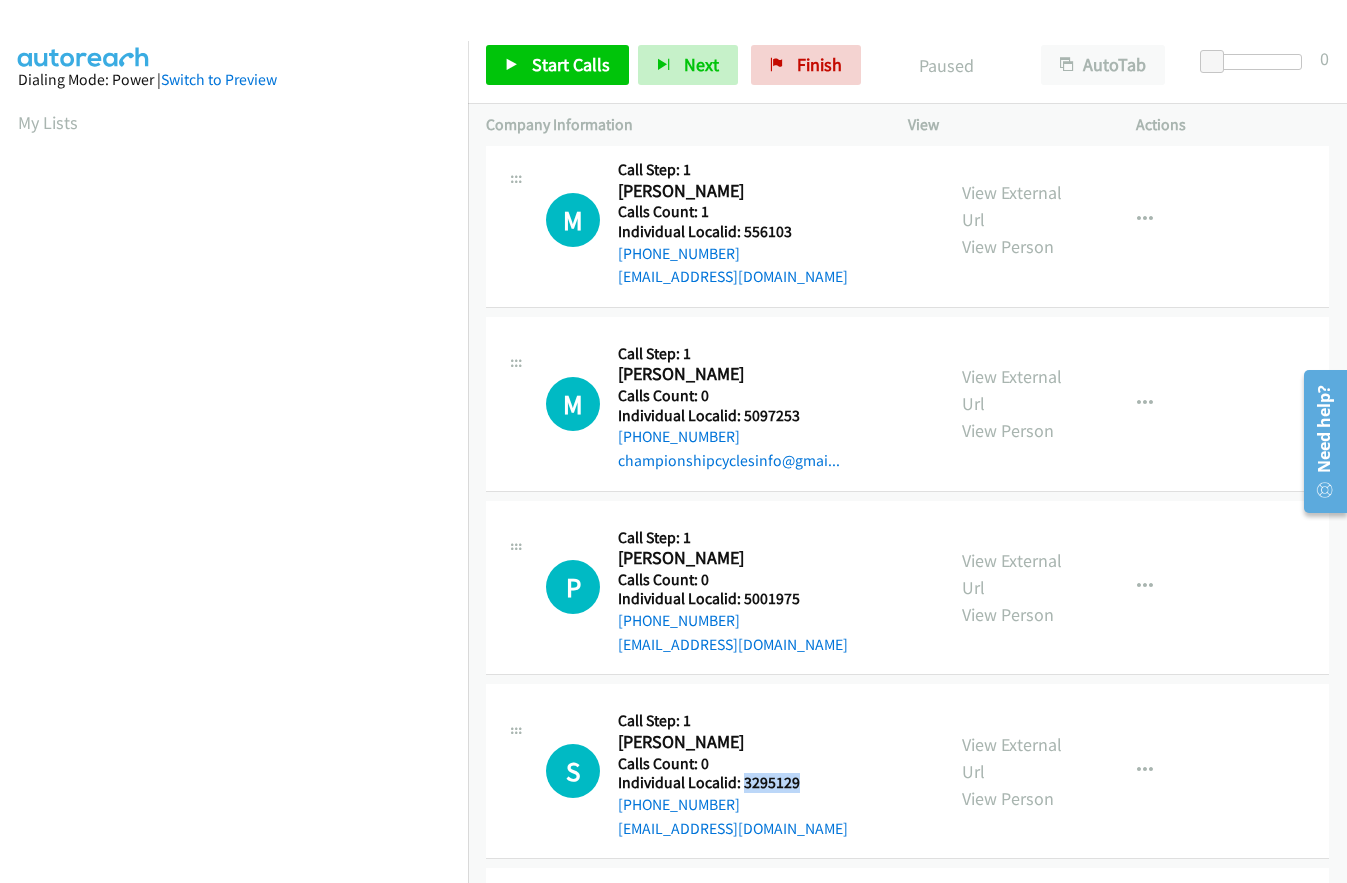 drag, startPoint x: 741, startPoint y: 760, endPoint x: 807, endPoint y: 761, distance: 66.007576 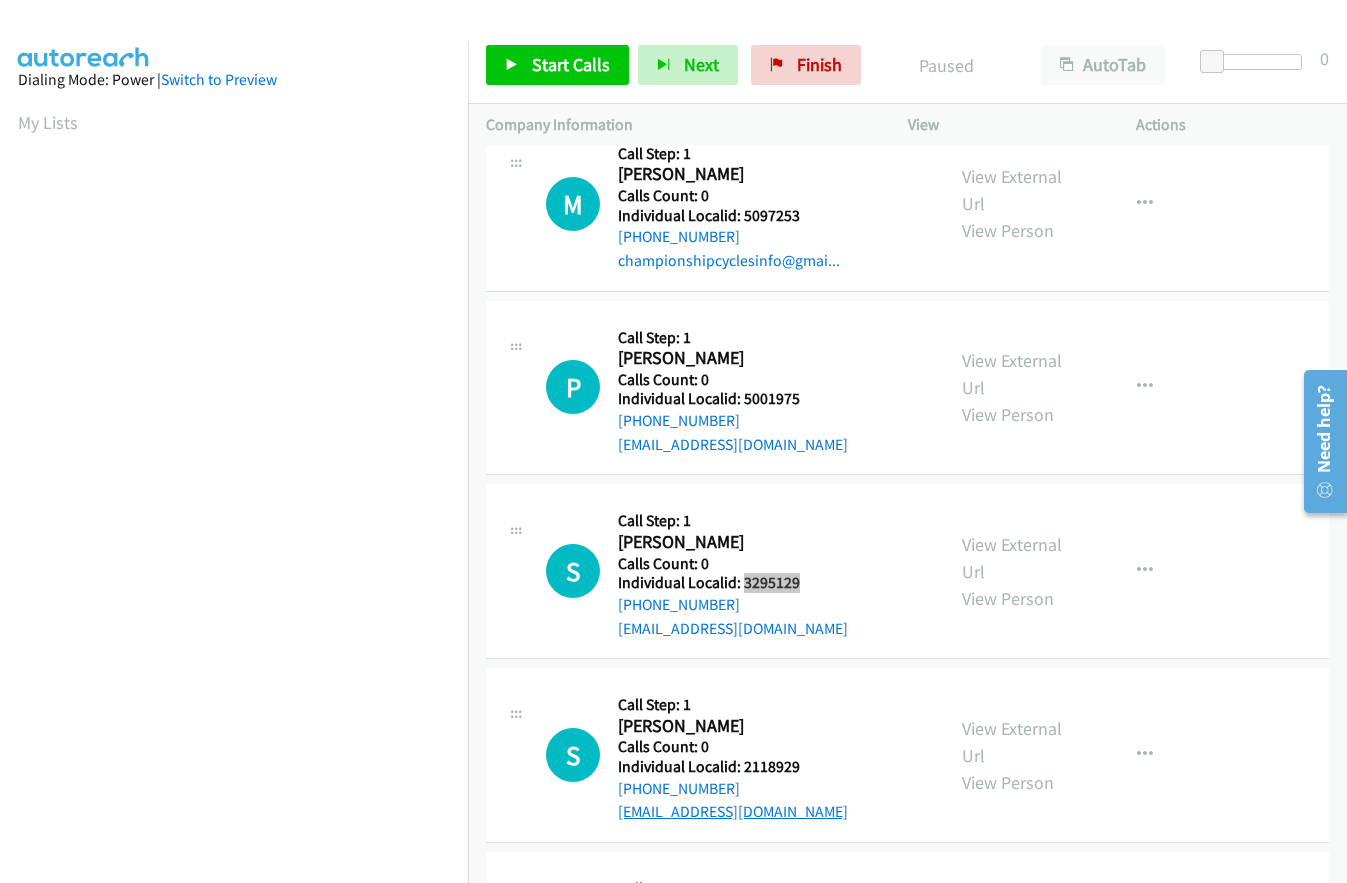 scroll, scrollTop: 575, scrollLeft: 0, axis: vertical 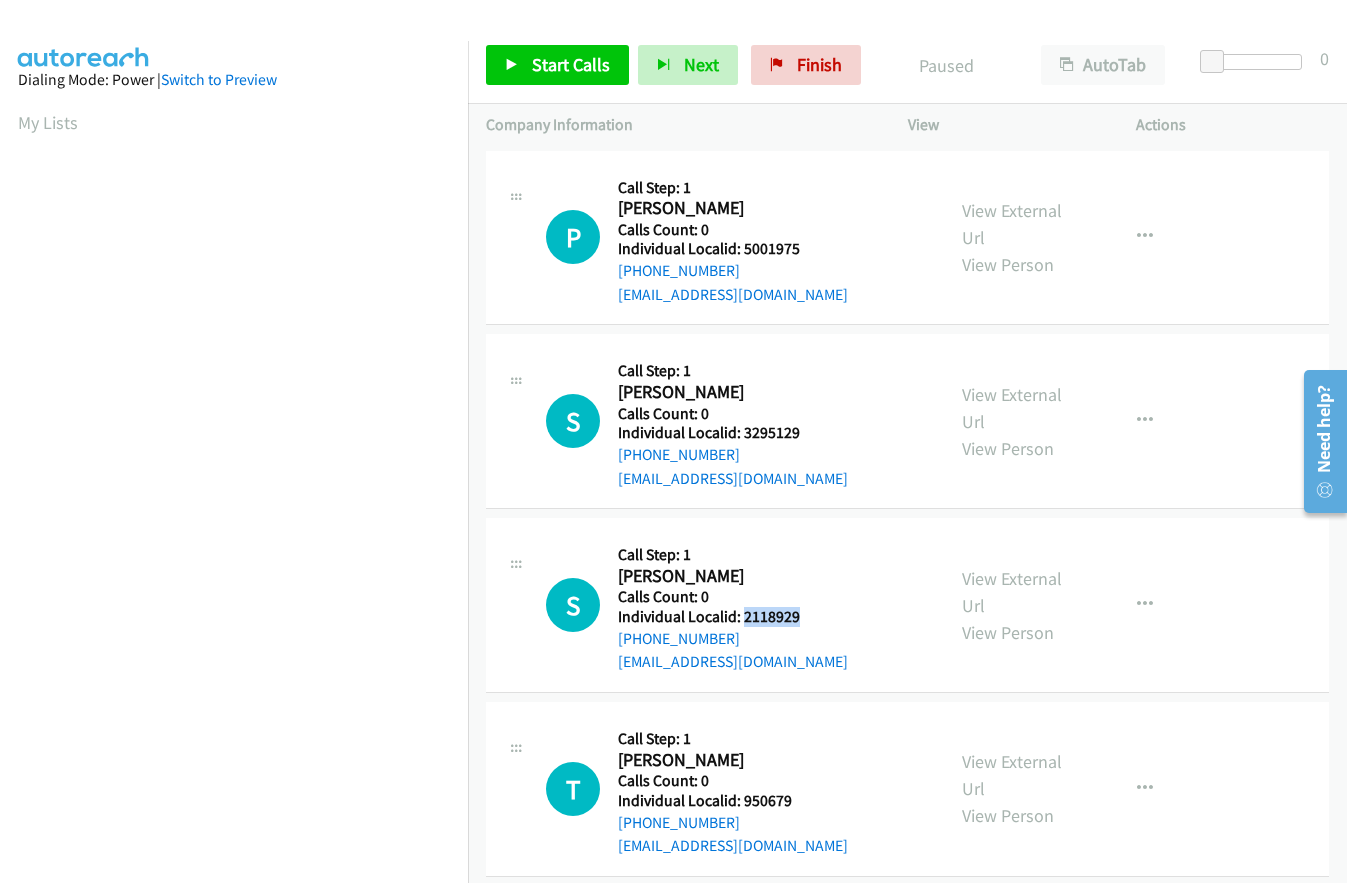 drag, startPoint x: 741, startPoint y: 596, endPoint x: 811, endPoint y: 593, distance: 70.064255 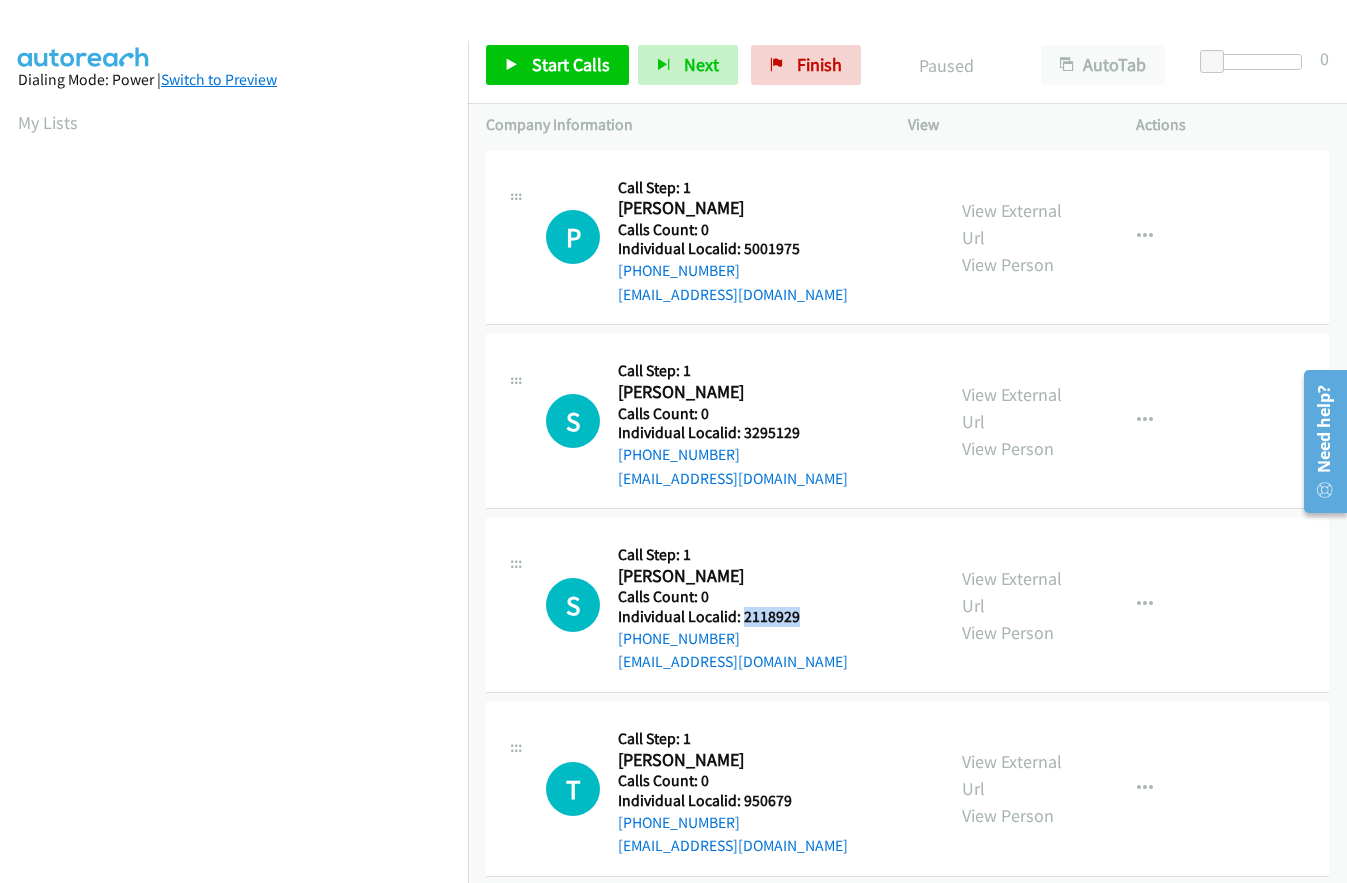 click on "Switch to Preview" at bounding box center (219, 79) 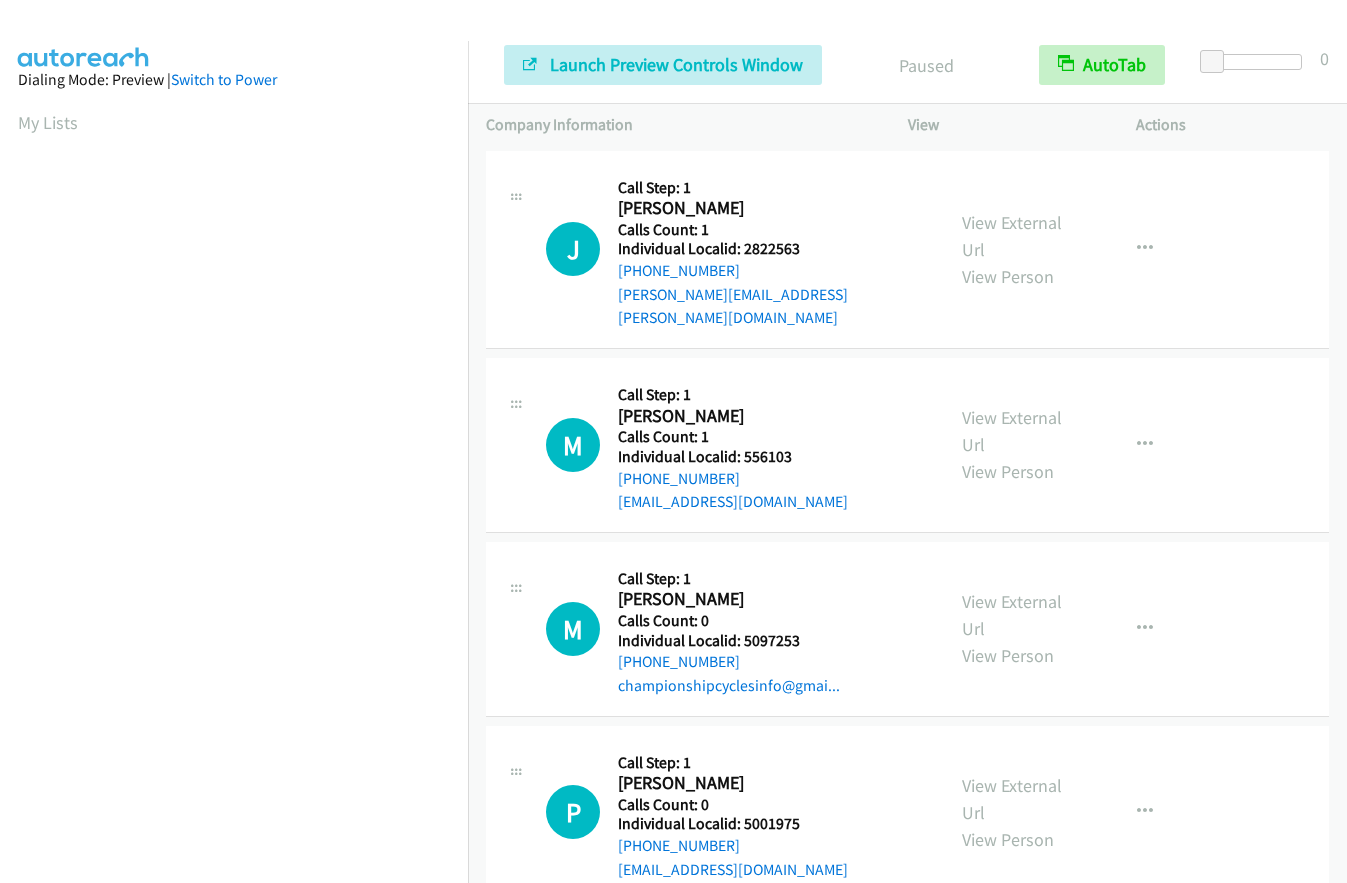 scroll, scrollTop: 0, scrollLeft: 0, axis: both 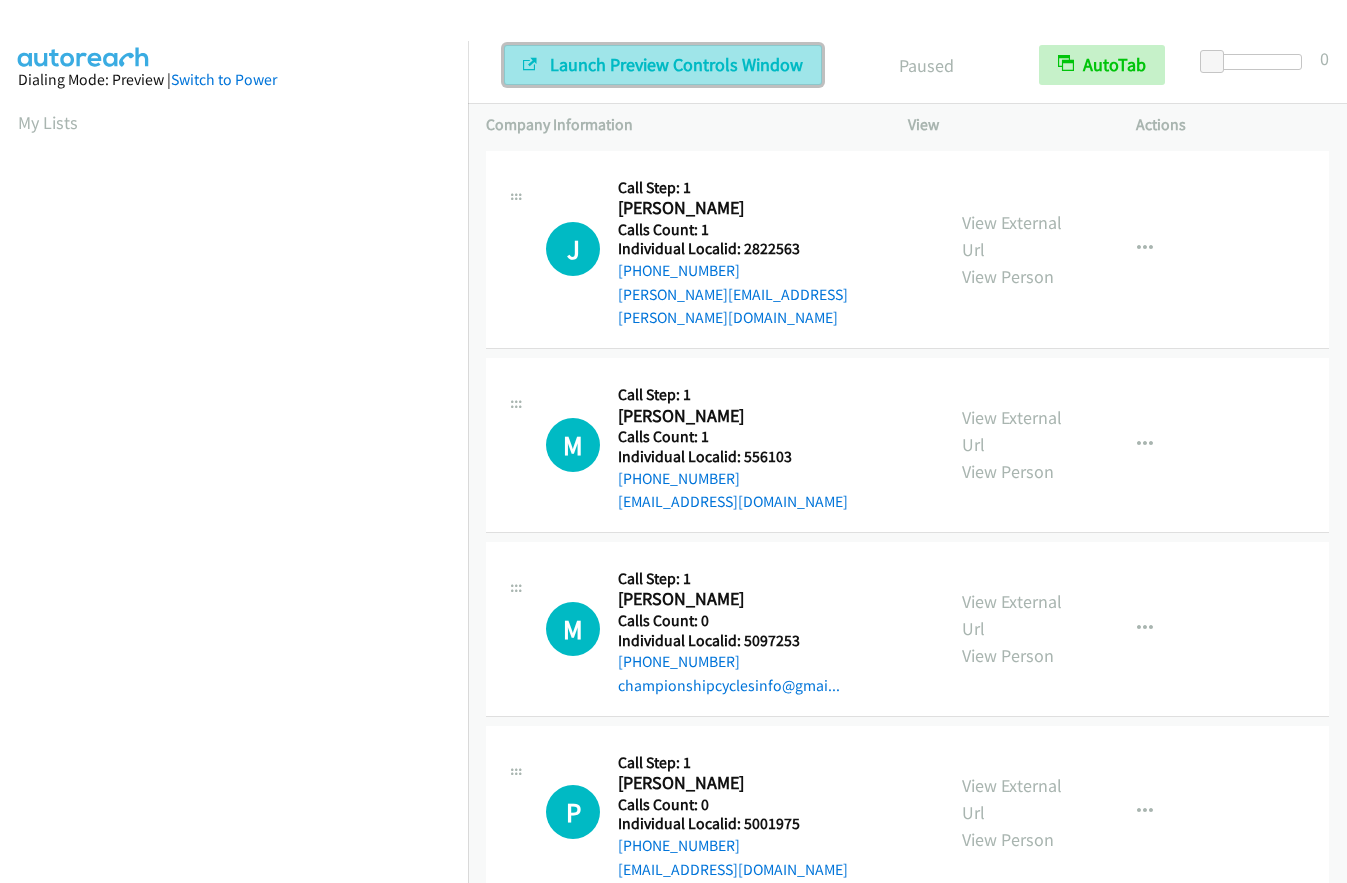 click on "Launch Preview Controls Window" at bounding box center (676, 64) 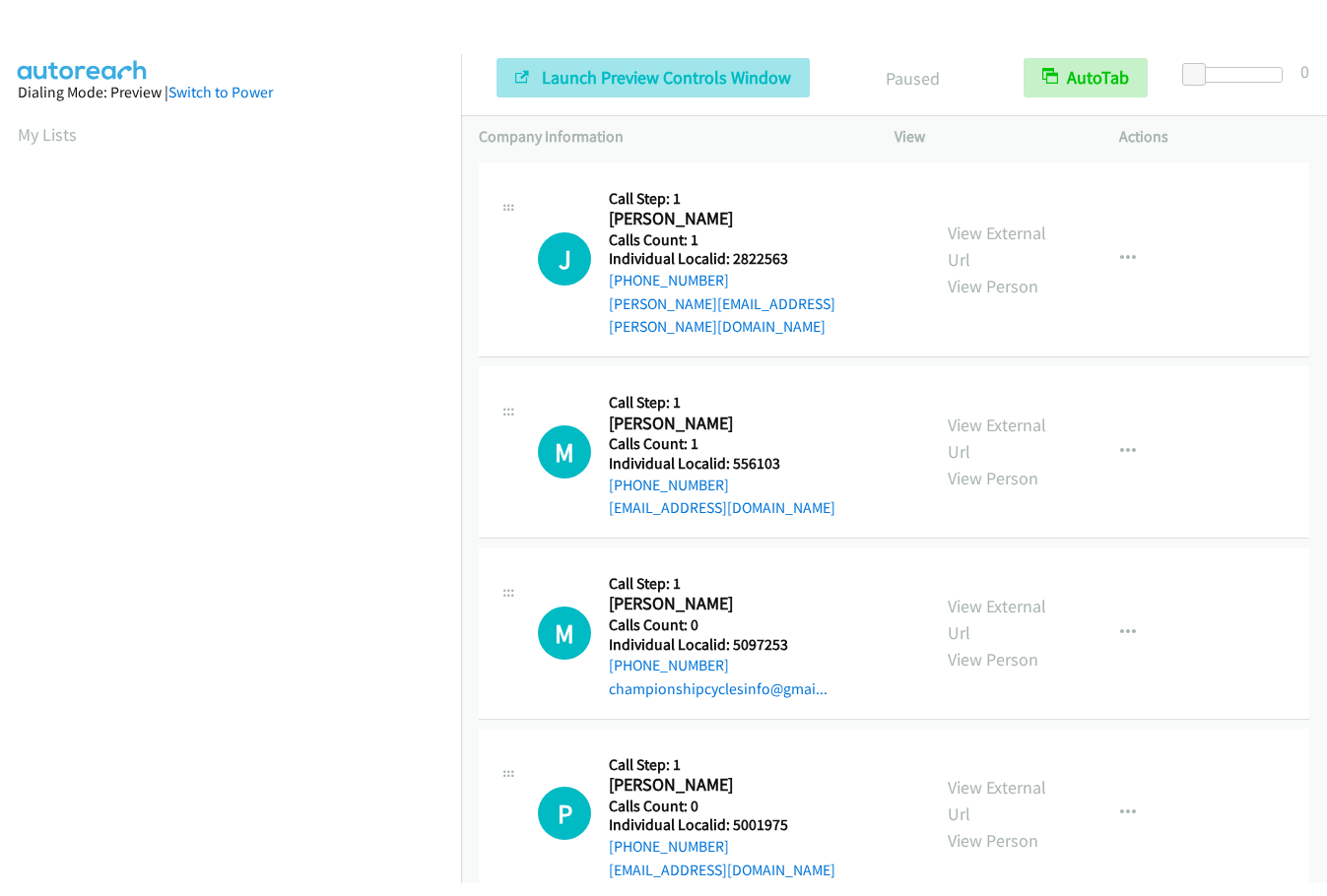 scroll, scrollTop: 0, scrollLeft: 0, axis: both 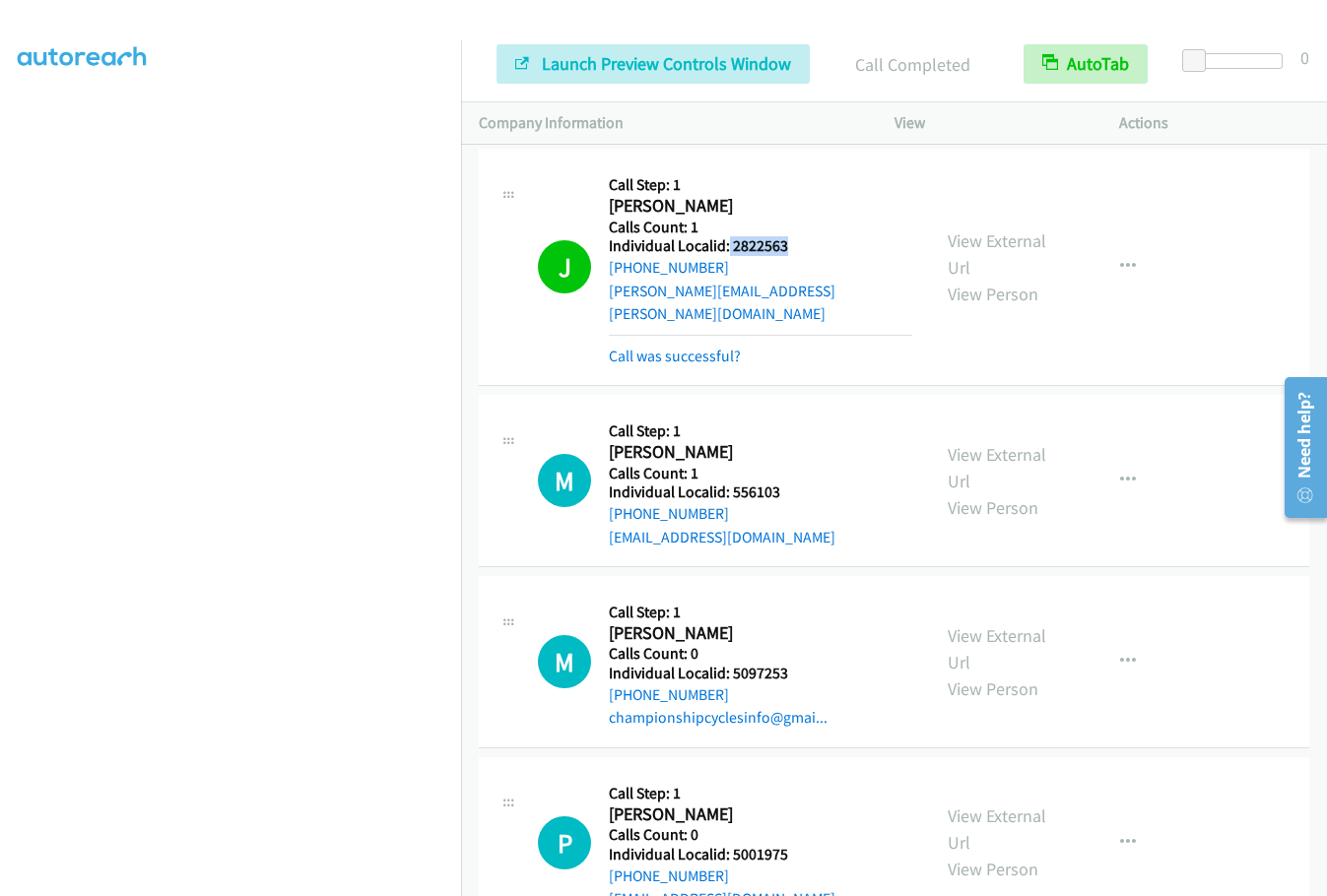 drag, startPoint x: 741, startPoint y: 247, endPoint x: 797, endPoint y: 244, distance: 56.0803 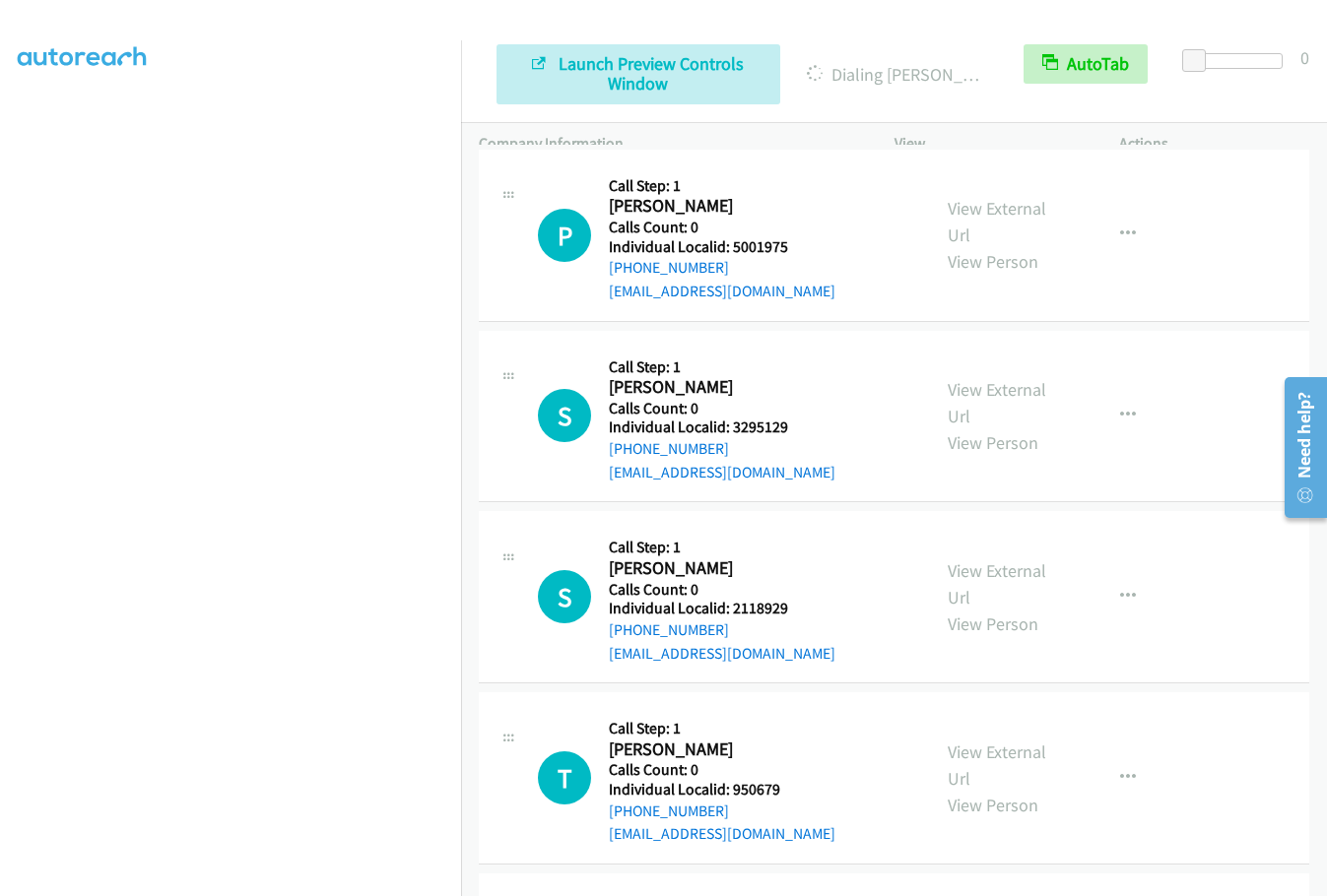 scroll, scrollTop: 738, scrollLeft: 0, axis: vertical 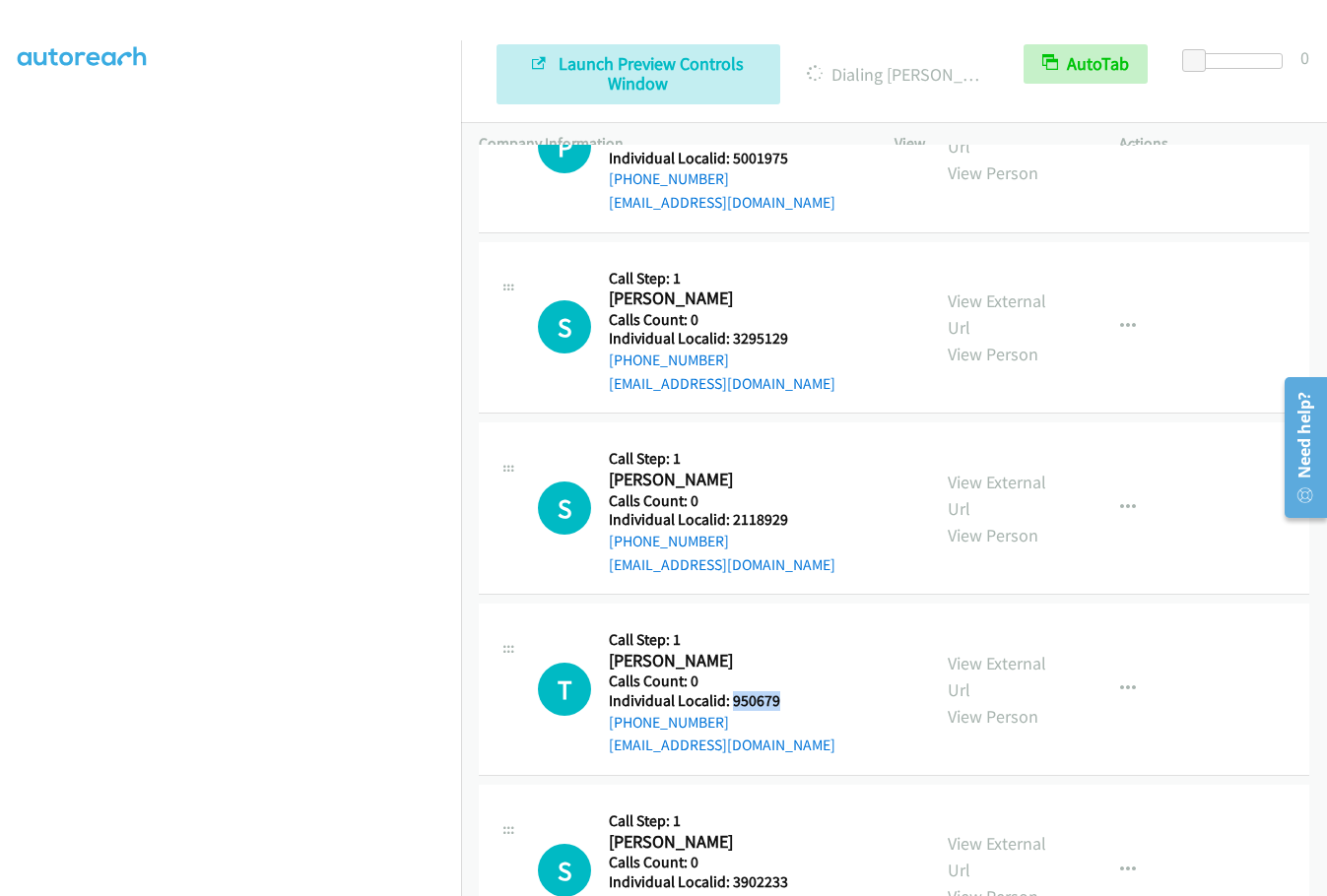 drag, startPoint x: 729, startPoint y: 678, endPoint x: 782, endPoint y: 678, distance: 53 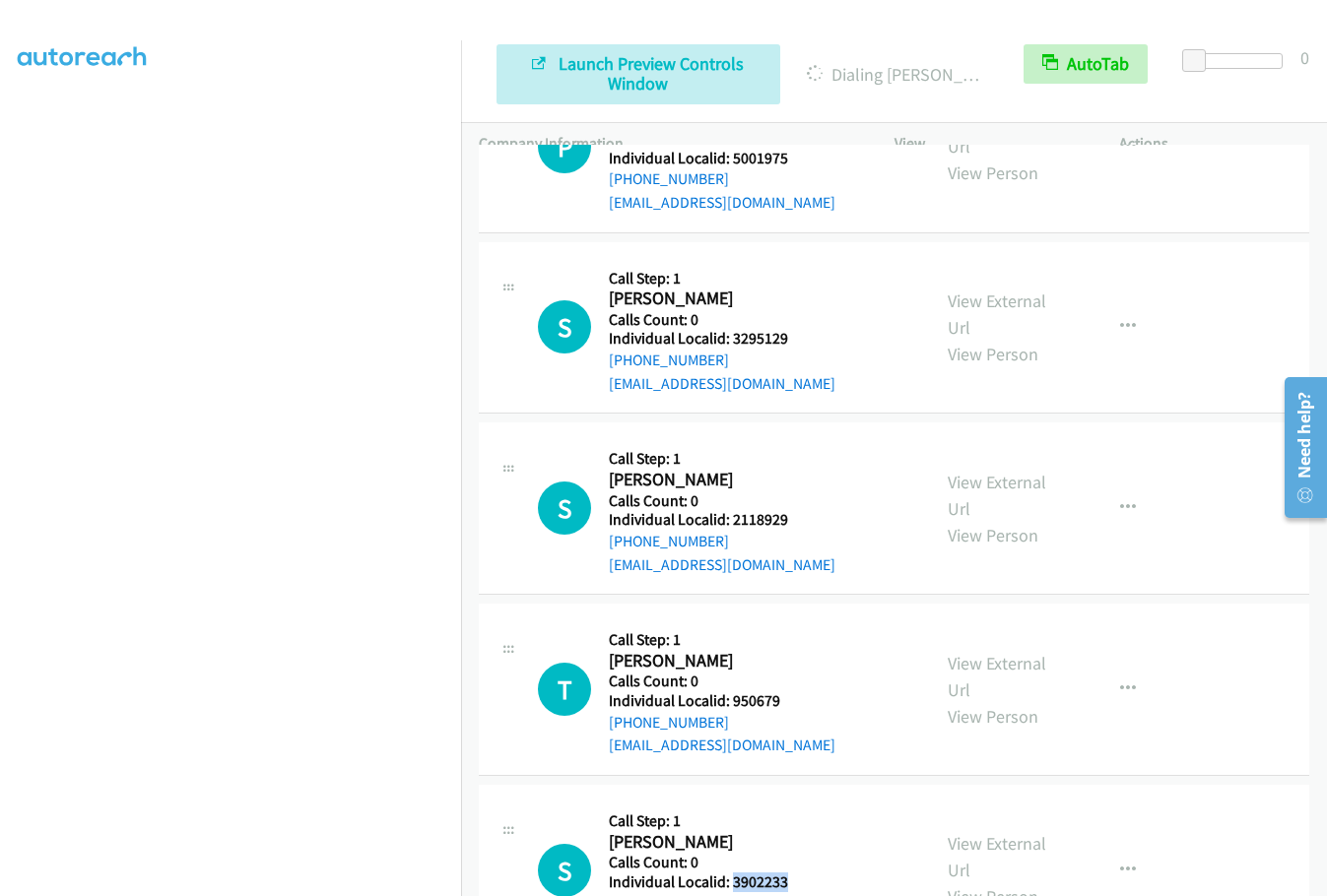 drag, startPoint x: 732, startPoint y: 857, endPoint x: 796, endPoint y: 857, distance: 64 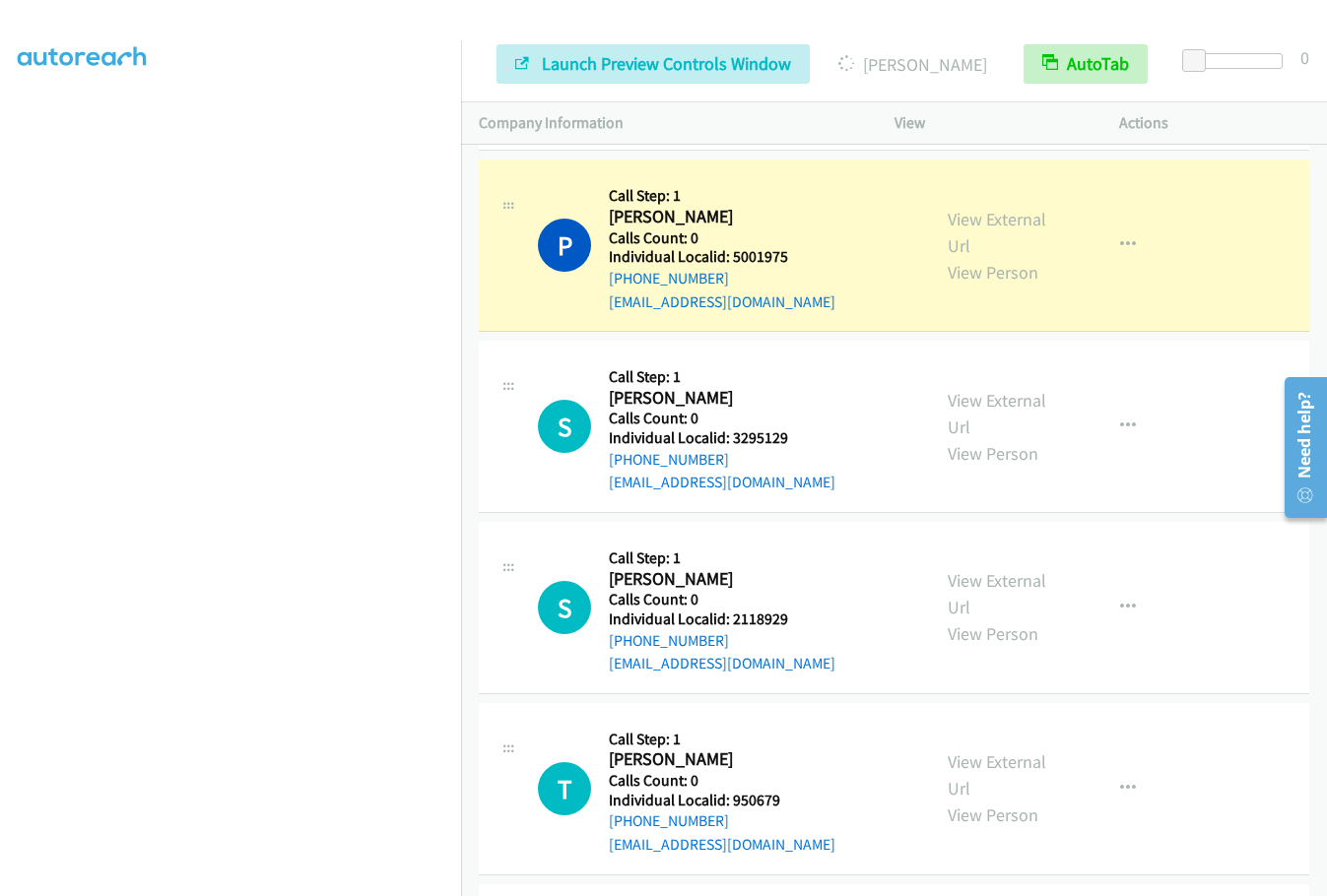 scroll, scrollTop: 682, scrollLeft: 0, axis: vertical 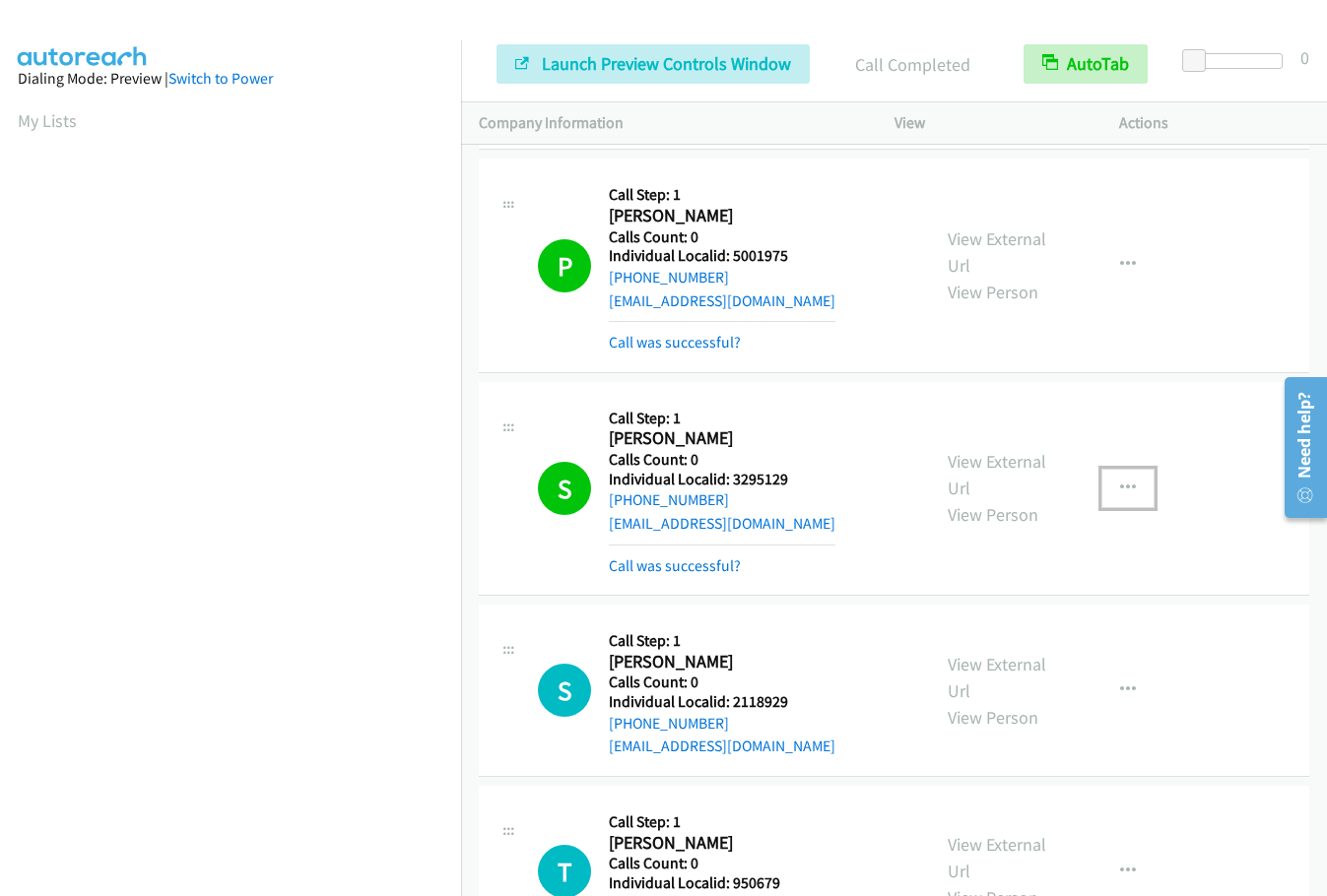 click at bounding box center [1128, 488] 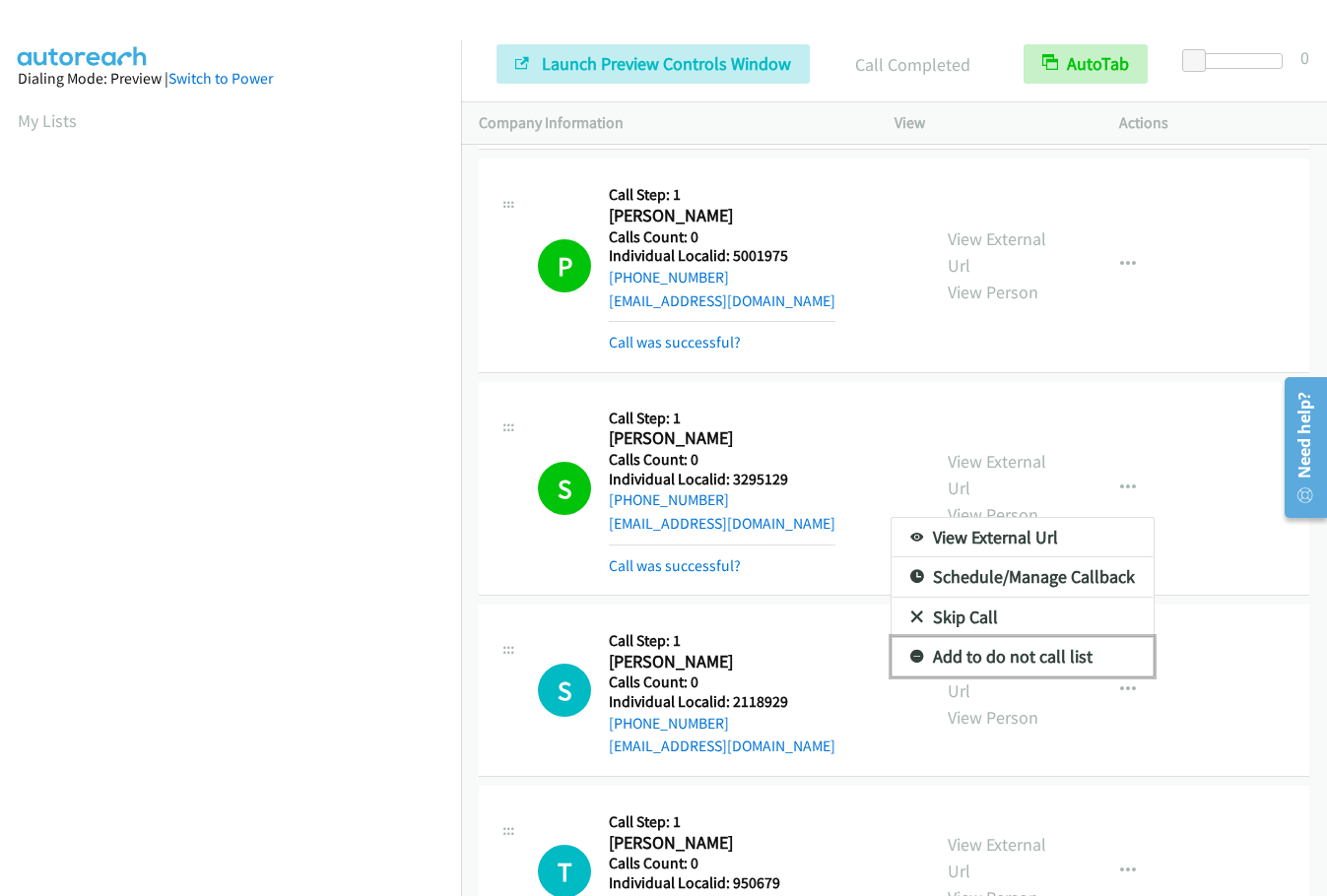 click at bounding box center (917, 658) 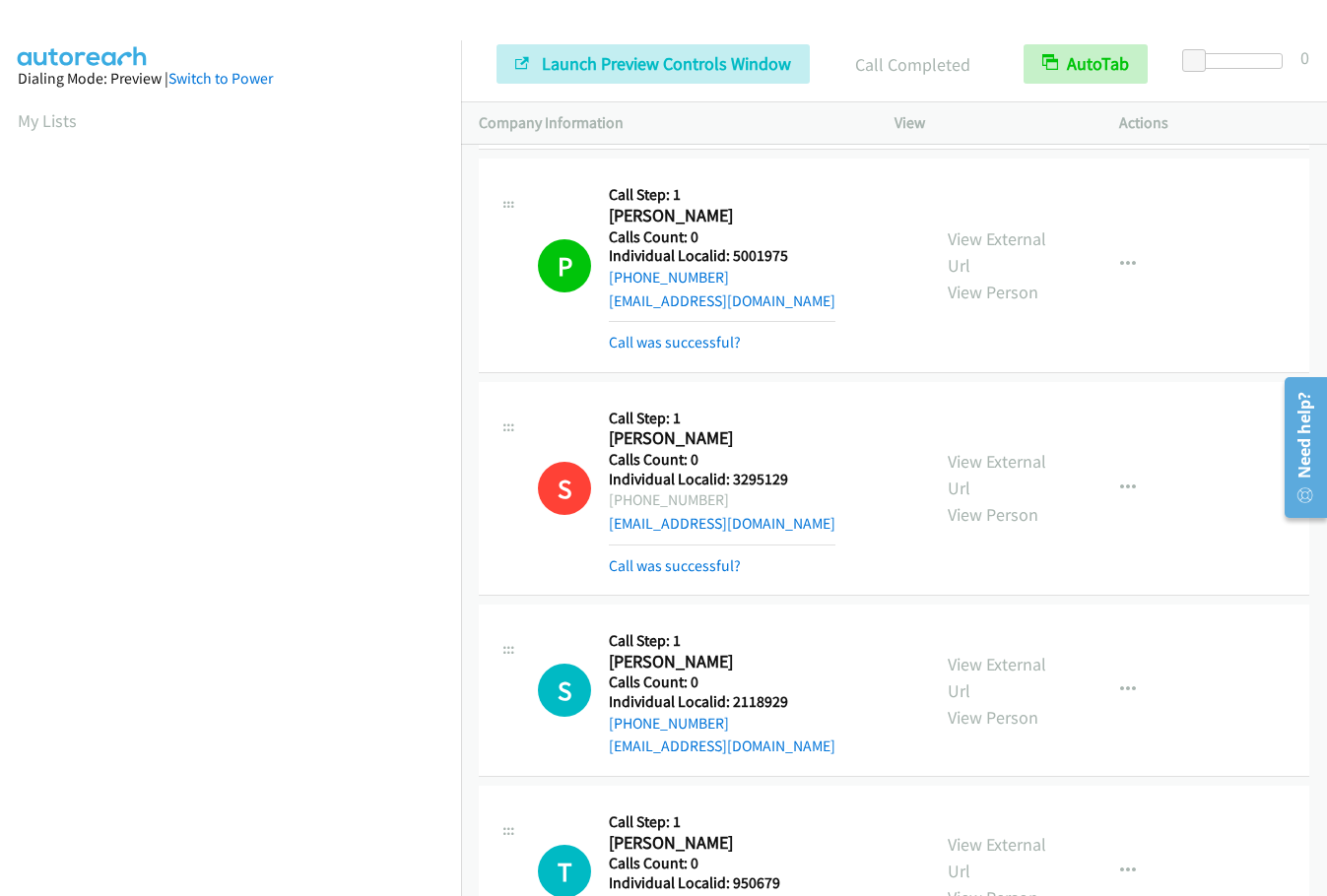 scroll, scrollTop: 209, scrollLeft: 0, axis: vertical 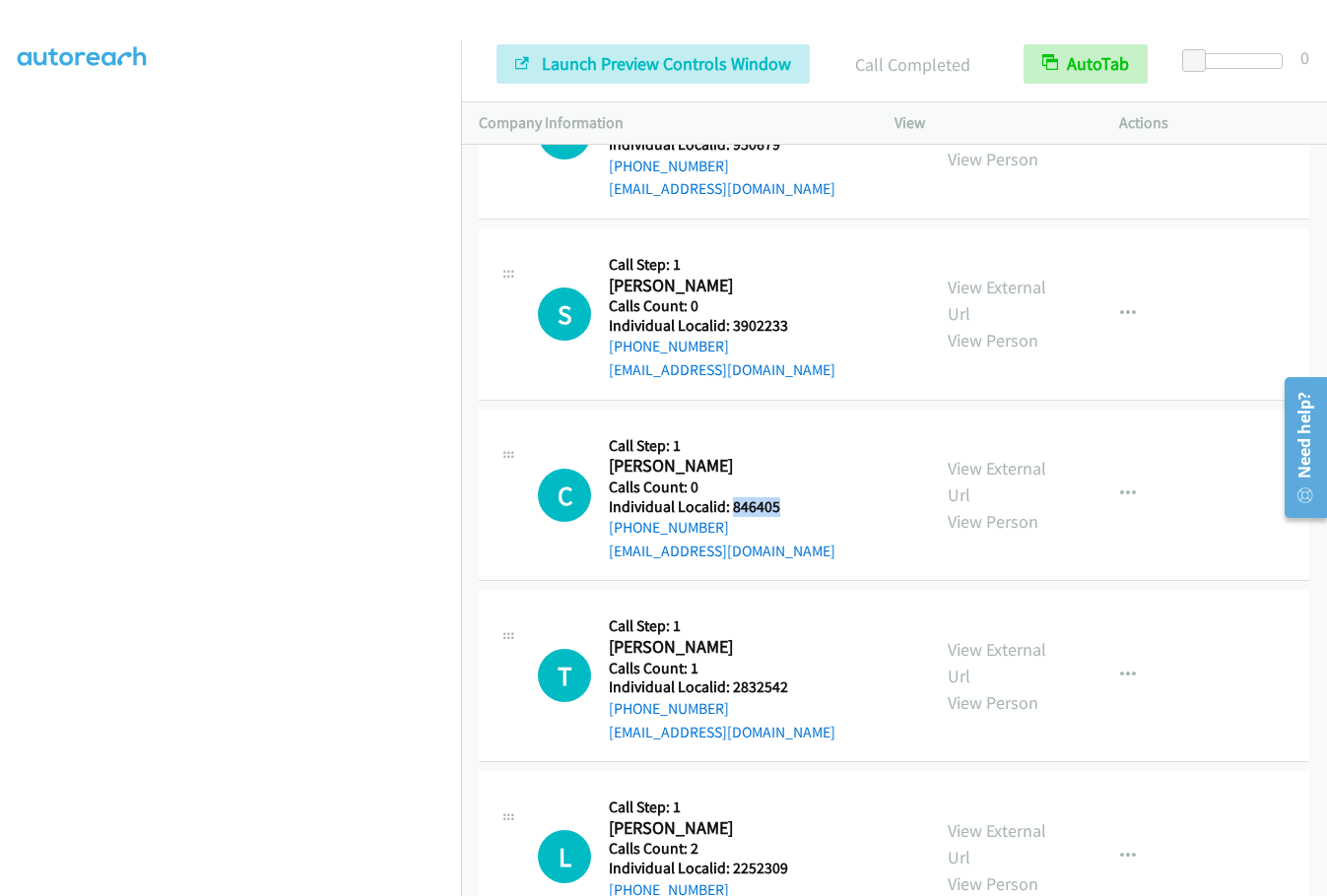 drag, startPoint x: 747, startPoint y: 481, endPoint x: 837, endPoint y: 482, distance: 90.00556 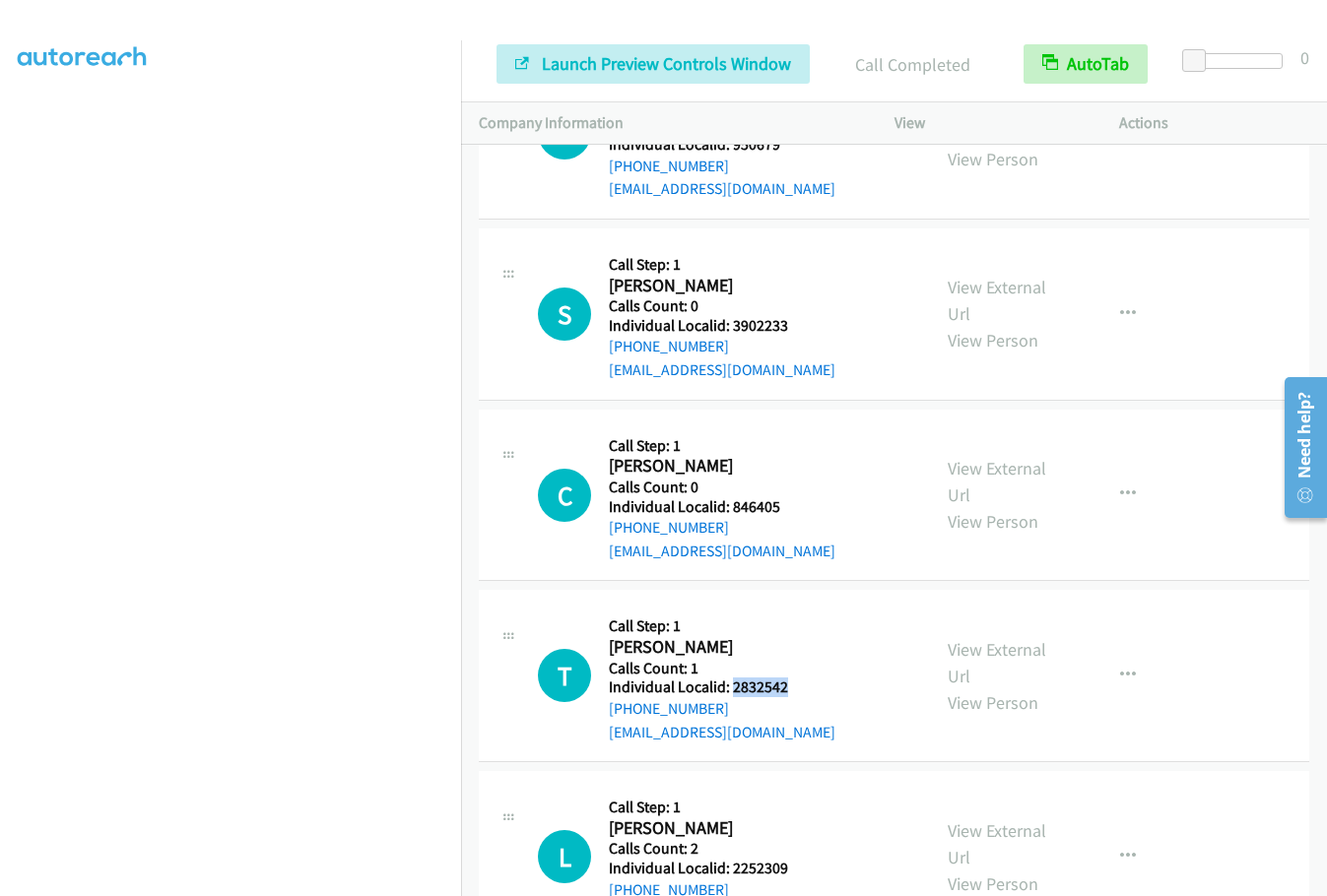 drag, startPoint x: 733, startPoint y: 660, endPoint x: 795, endPoint y: 660, distance: 62 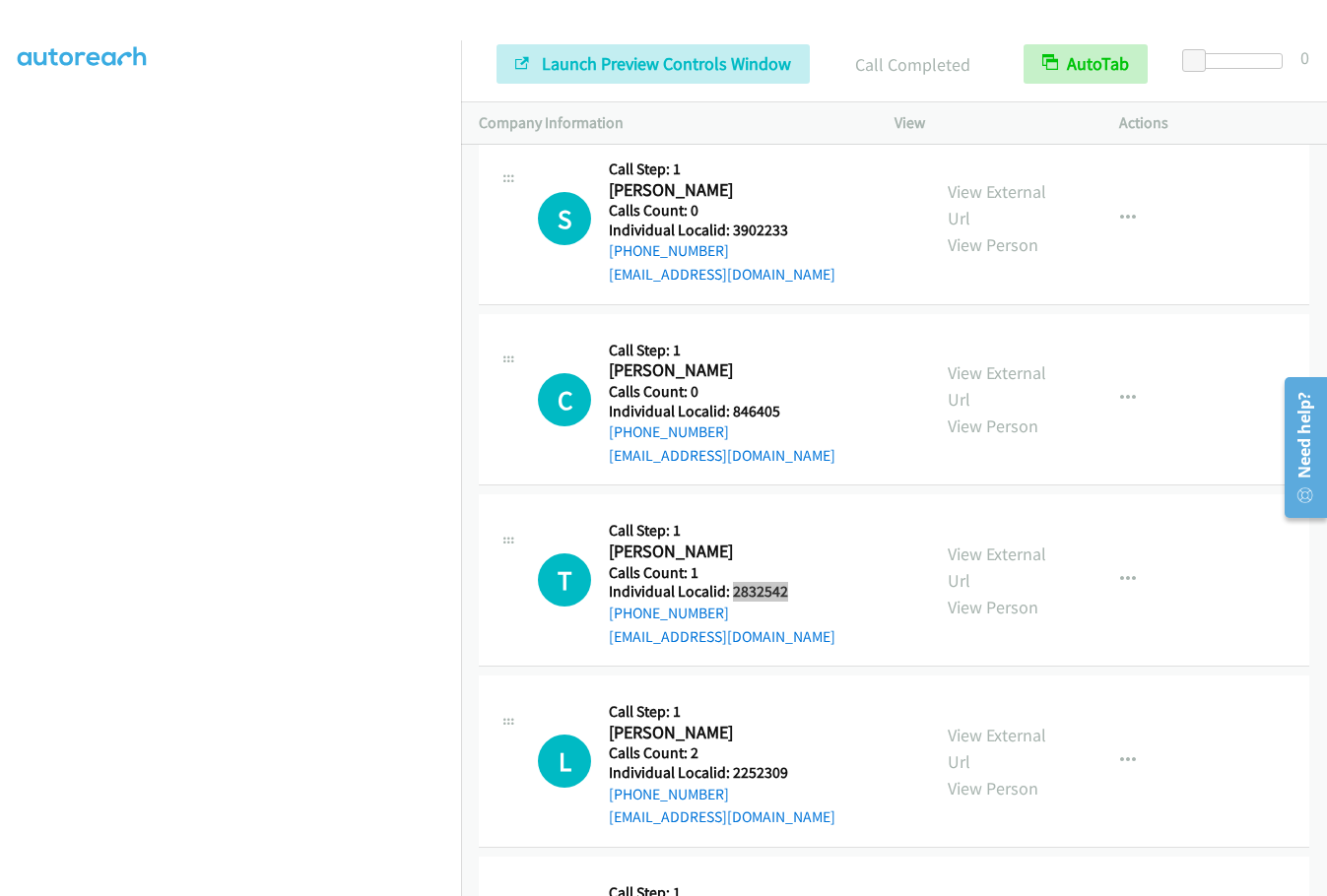 scroll, scrollTop: 1519, scrollLeft: 0, axis: vertical 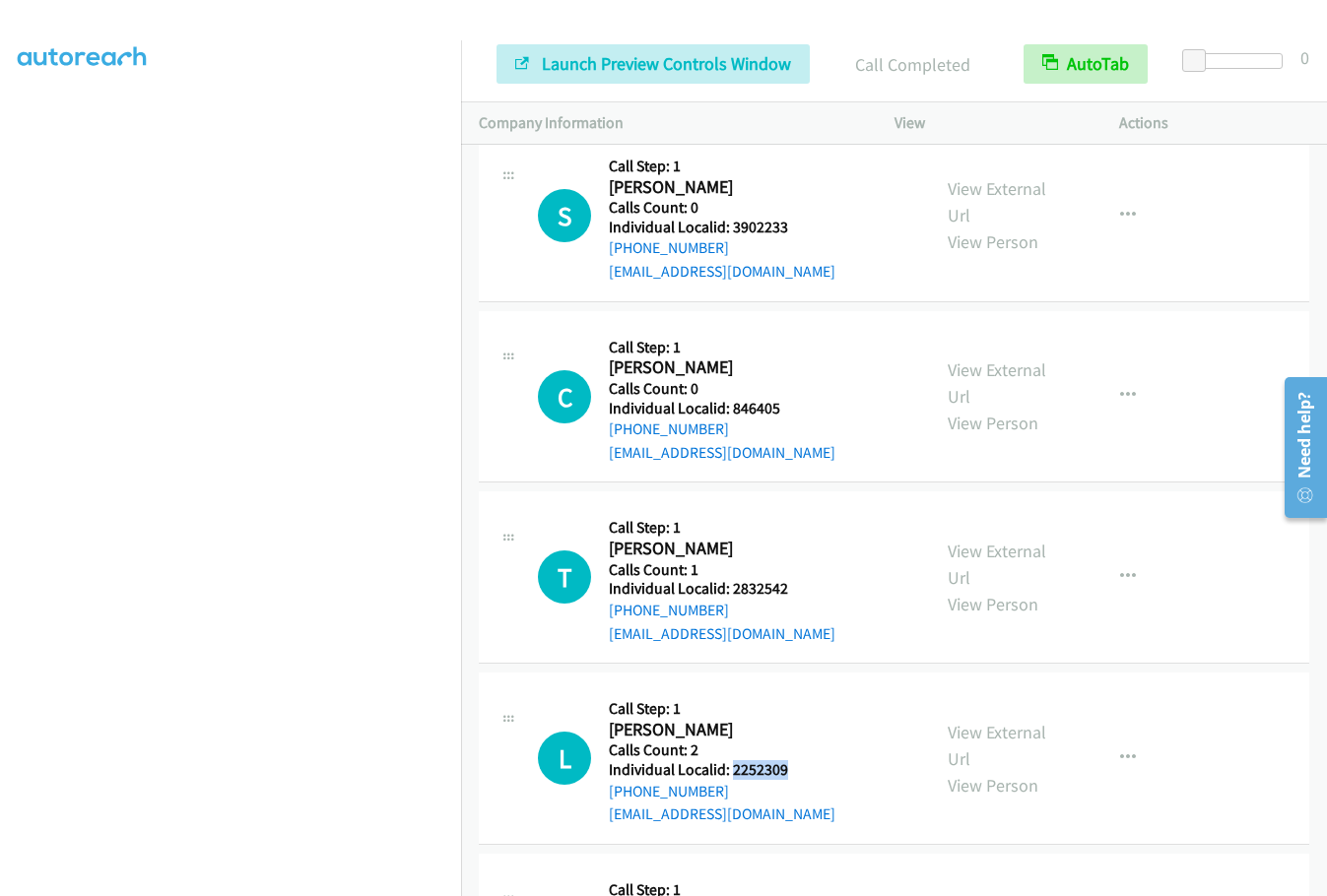 drag, startPoint x: 731, startPoint y: 744, endPoint x: 804, endPoint y: 742, distance: 73.02739 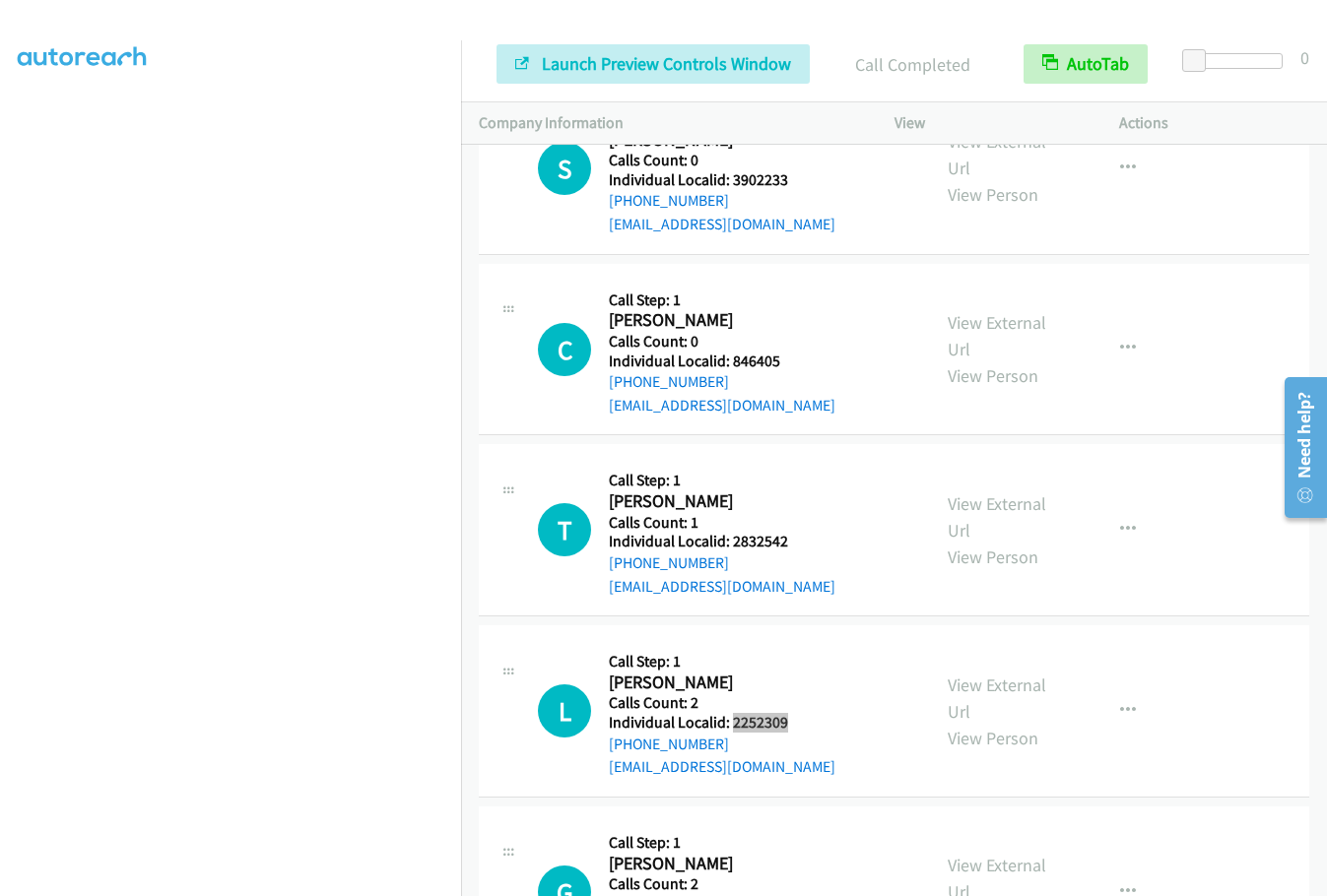 scroll, scrollTop: 1716, scrollLeft: 0, axis: vertical 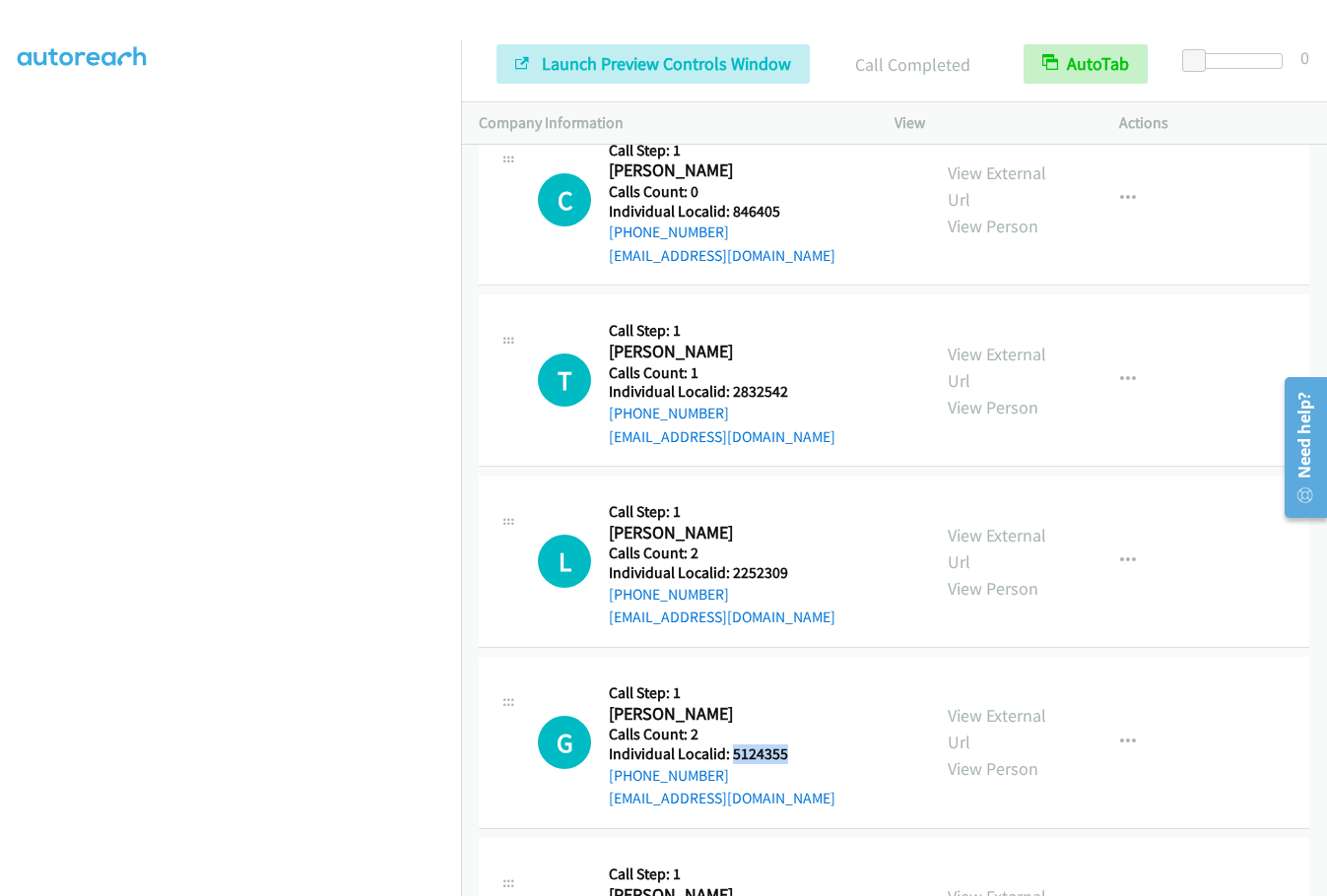 drag, startPoint x: 729, startPoint y: 735, endPoint x: 804, endPoint y: 727, distance: 75.42546 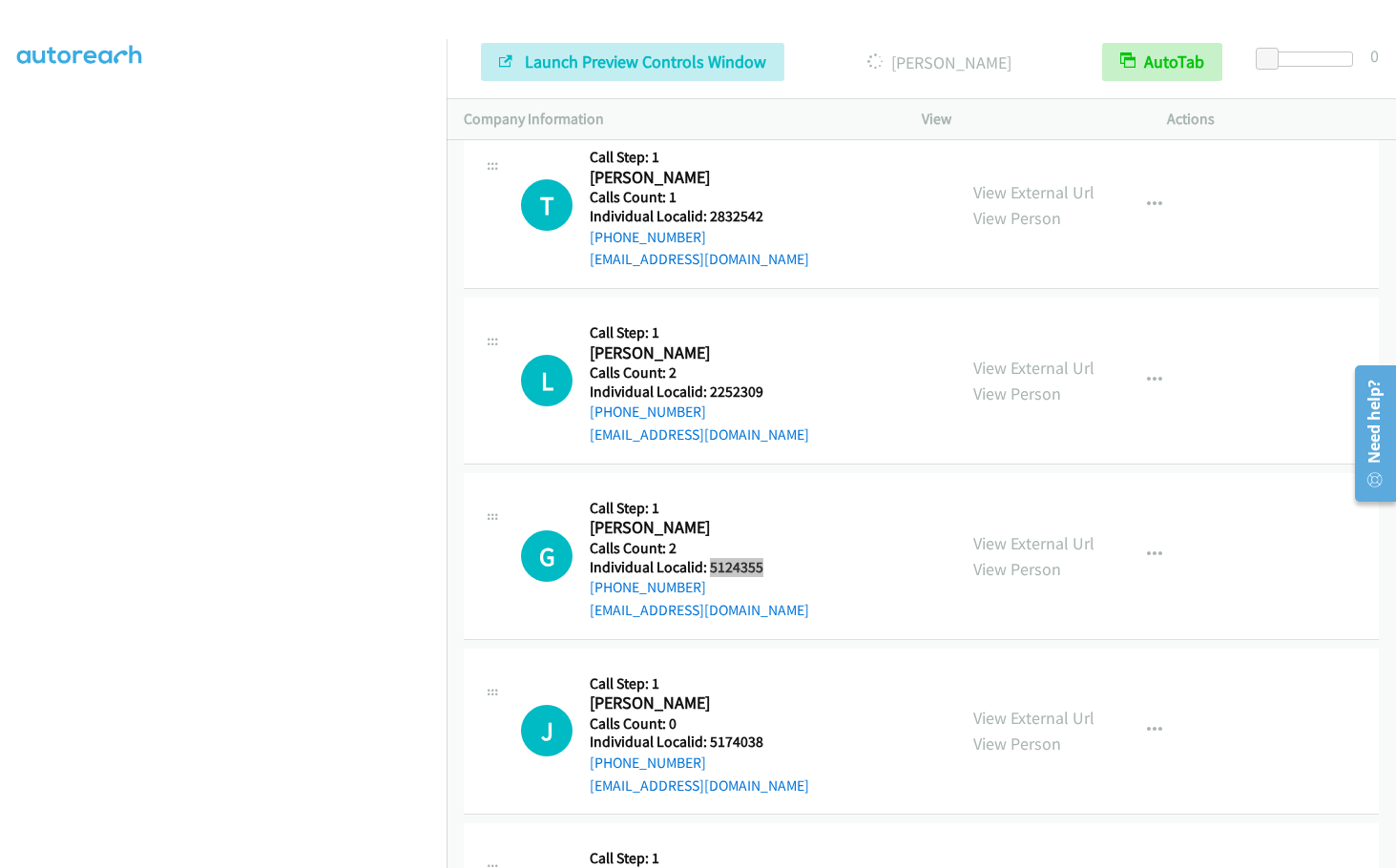 scroll, scrollTop: 1894, scrollLeft: 0, axis: vertical 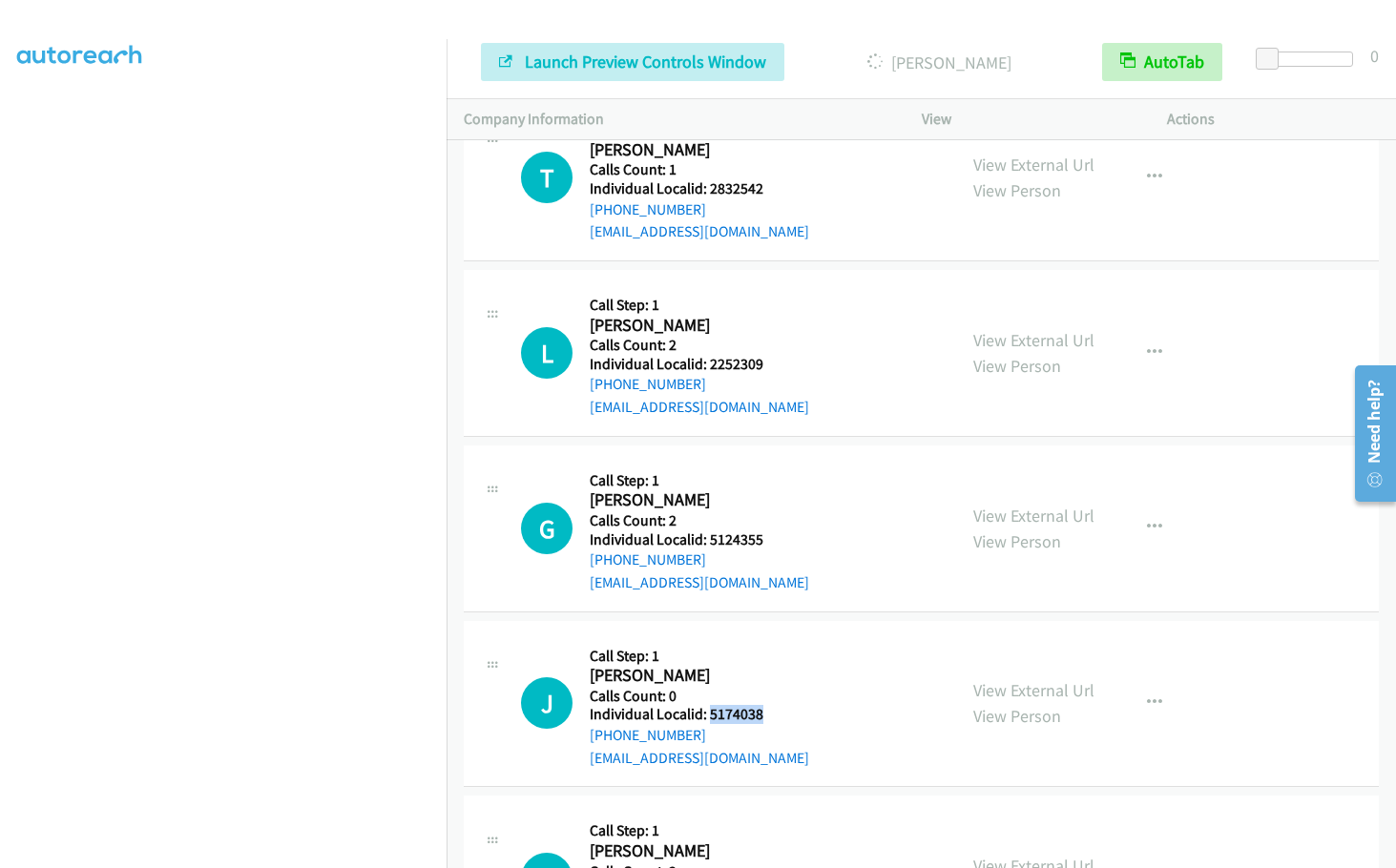 drag, startPoint x: 708, startPoint y: 689, endPoint x: 777, endPoint y: 692, distance: 69.06519 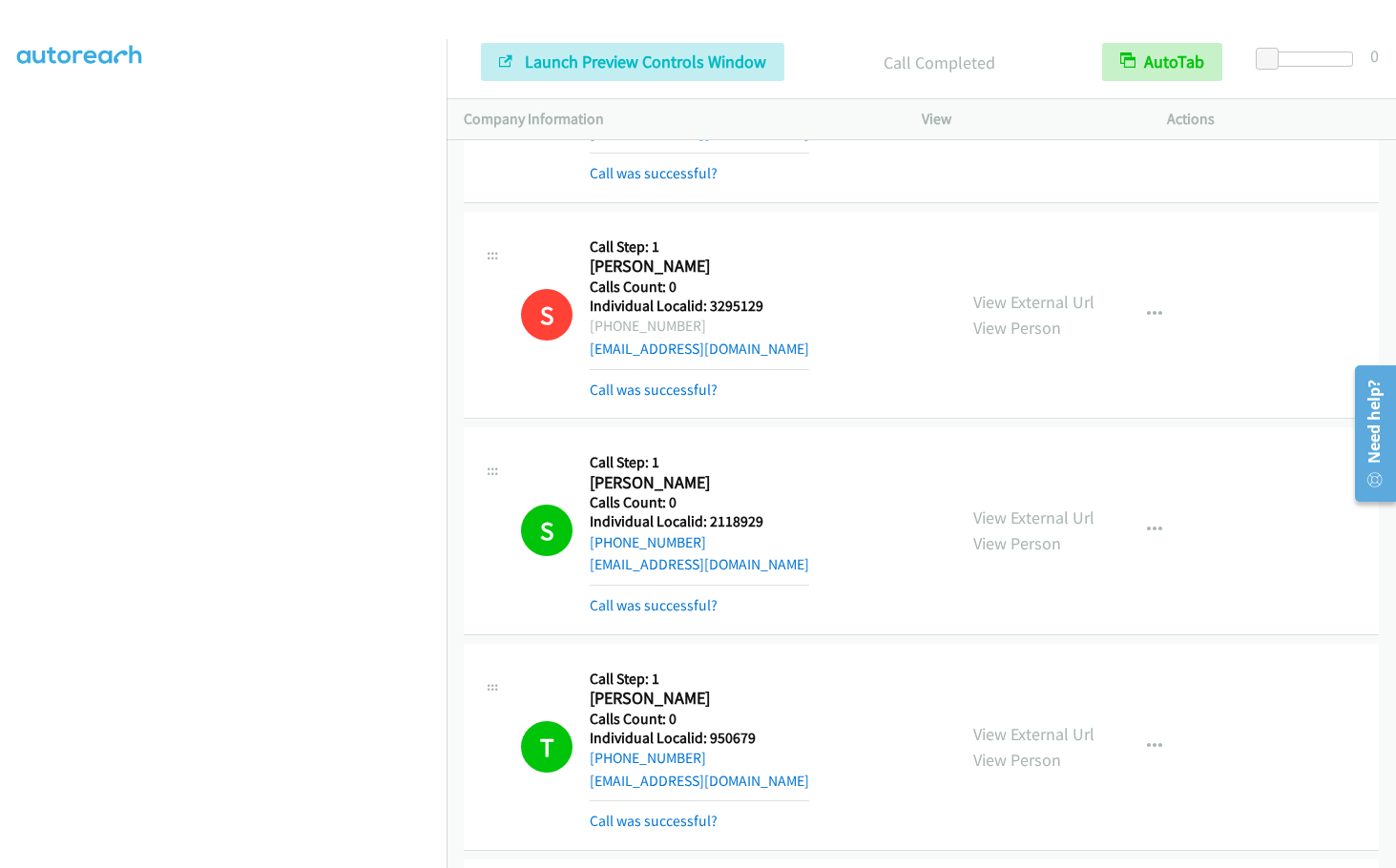 scroll, scrollTop: 811, scrollLeft: 0, axis: vertical 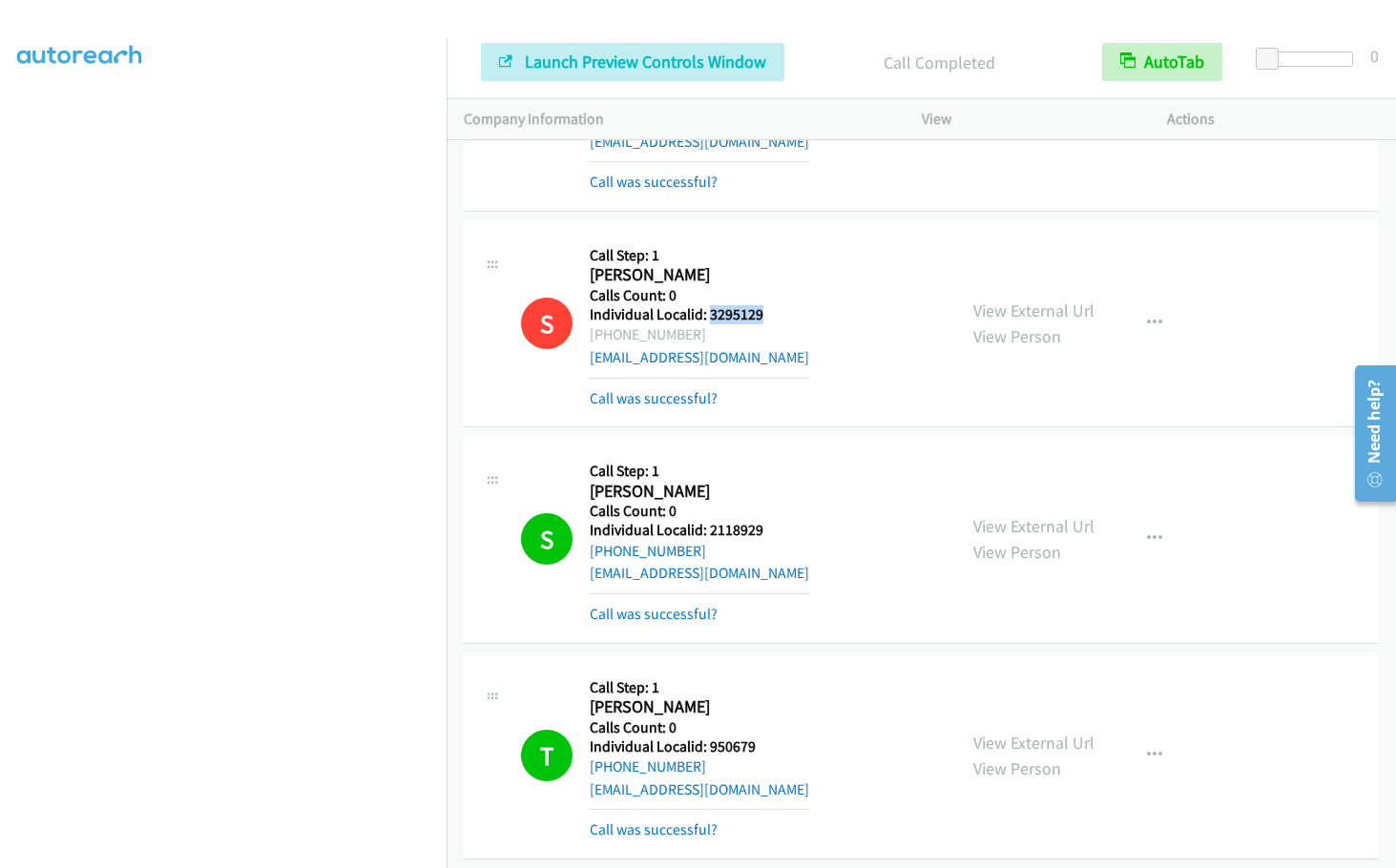 drag, startPoint x: 710, startPoint y: 293, endPoint x: 779, endPoint y: 289, distance: 69.11584 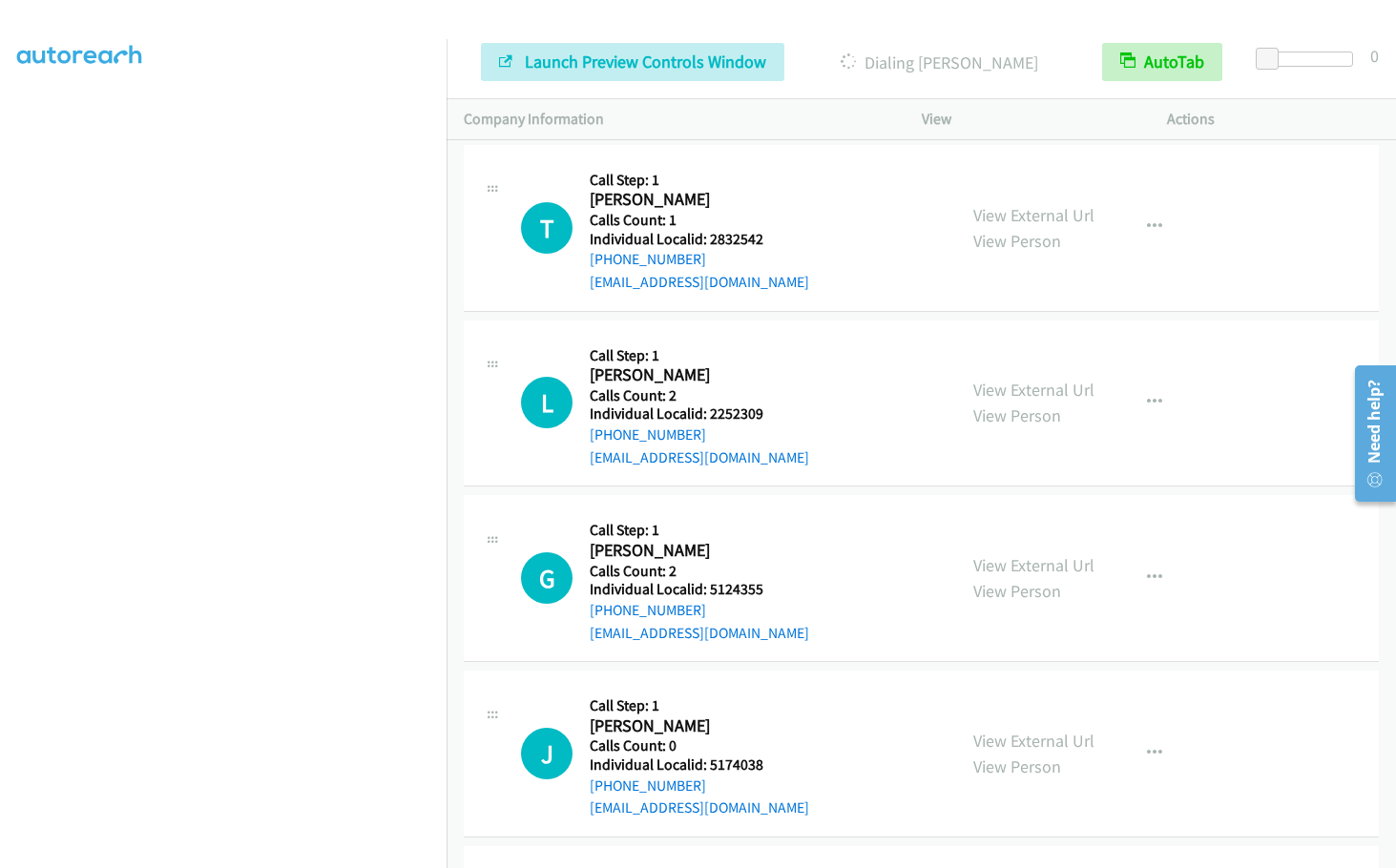 scroll, scrollTop: 1908, scrollLeft: 0, axis: vertical 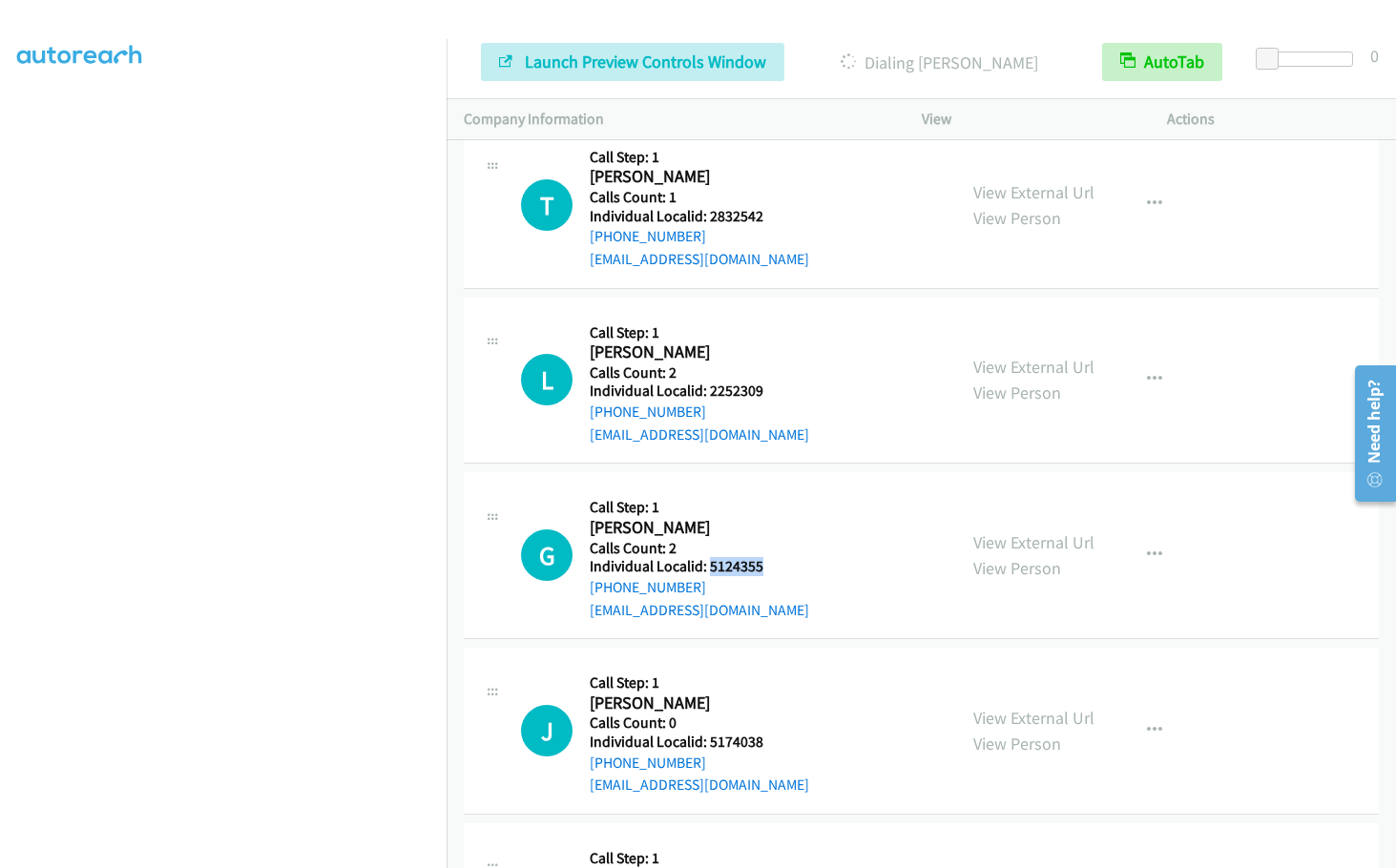 drag, startPoint x: 712, startPoint y: 545, endPoint x: 766, endPoint y: 545, distance: 54 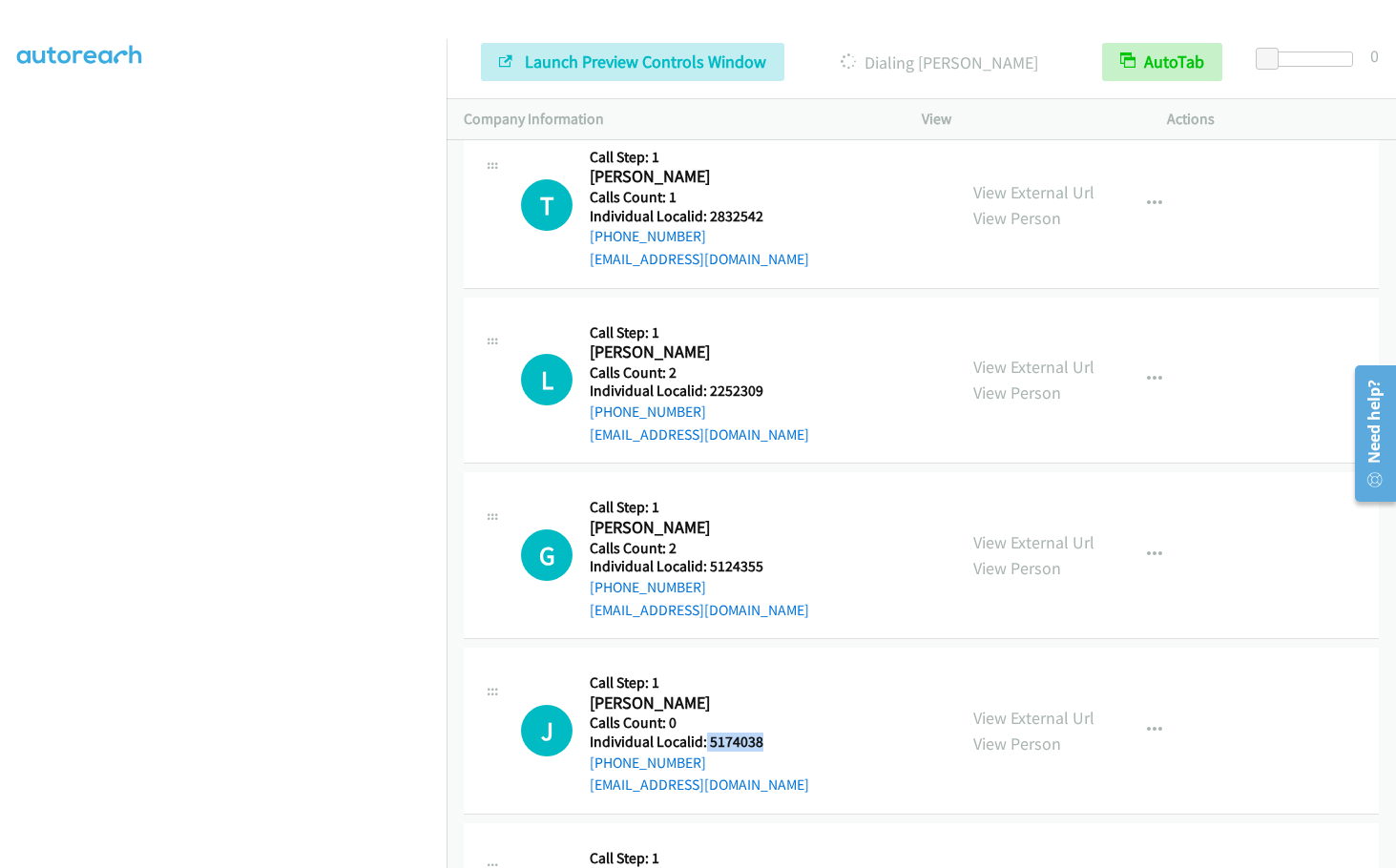drag, startPoint x: 705, startPoint y: 716, endPoint x: 782, endPoint y: 716, distance: 77 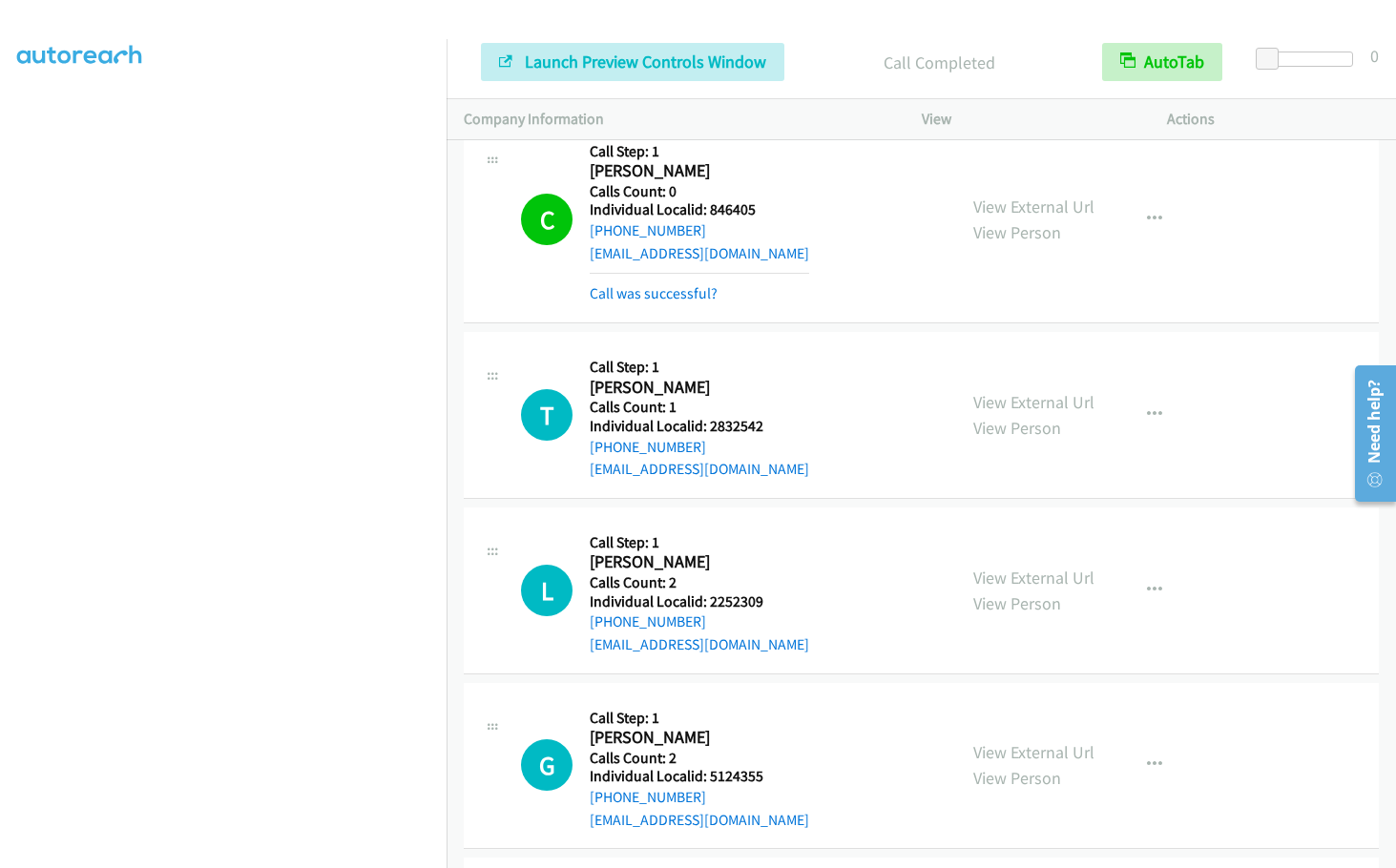 scroll, scrollTop: 1727, scrollLeft: 0, axis: vertical 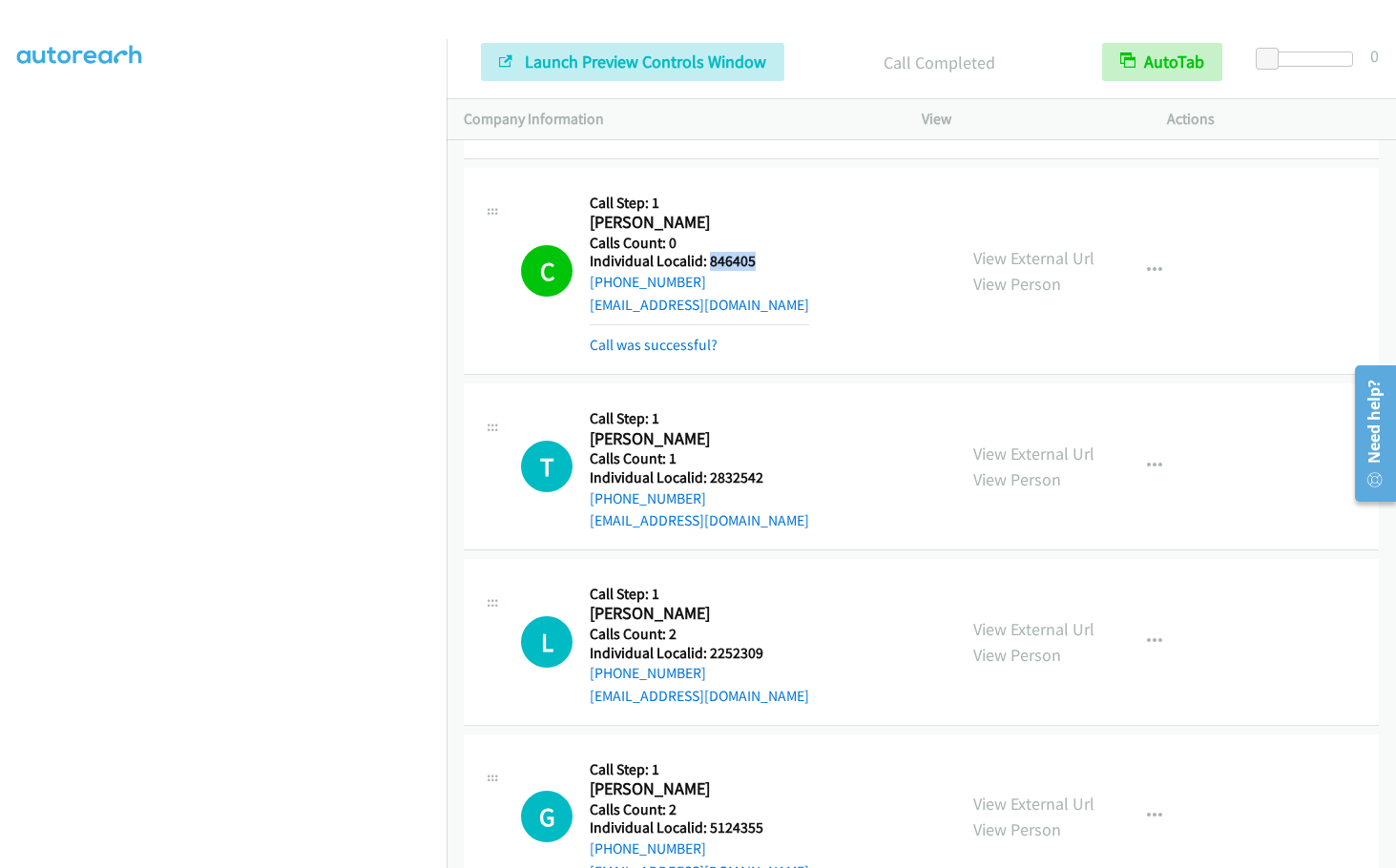 drag, startPoint x: 710, startPoint y: 237, endPoint x: 763, endPoint y: 237, distance: 53 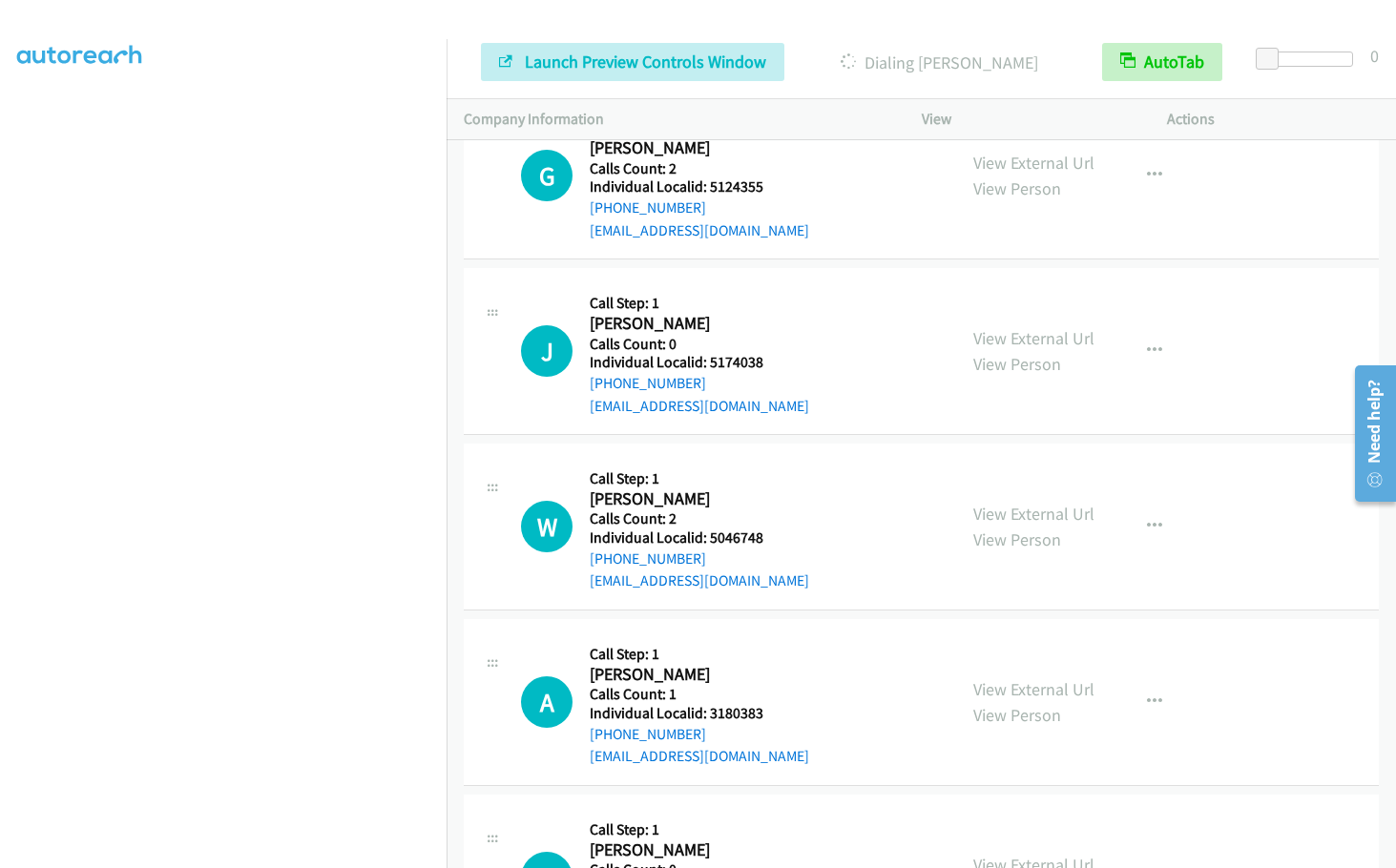 scroll, scrollTop: 2371, scrollLeft: 0, axis: vertical 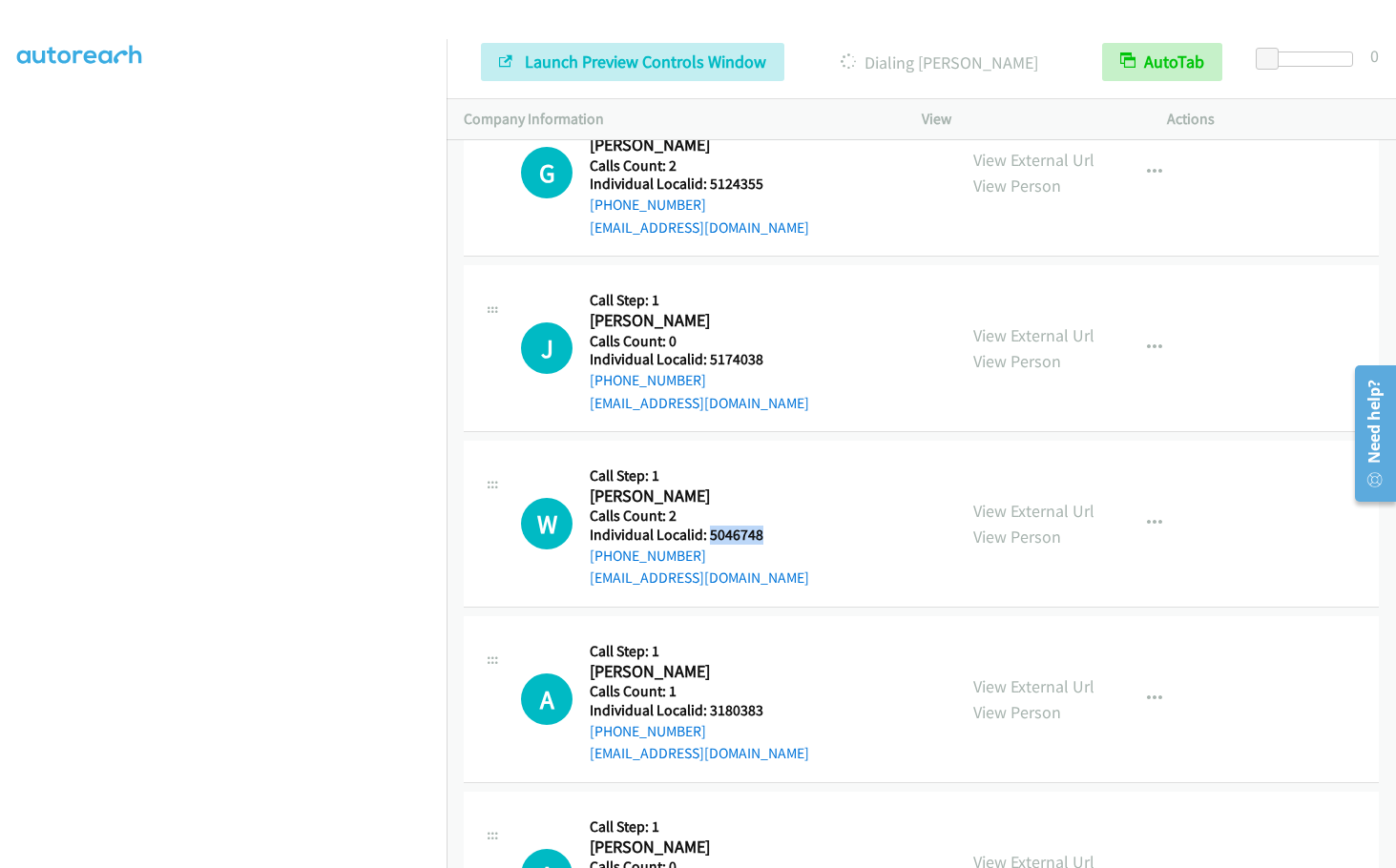 drag, startPoint x: 710, startPoint y: 515, endPoint x: 777, endPoint y: 515, distance: 67 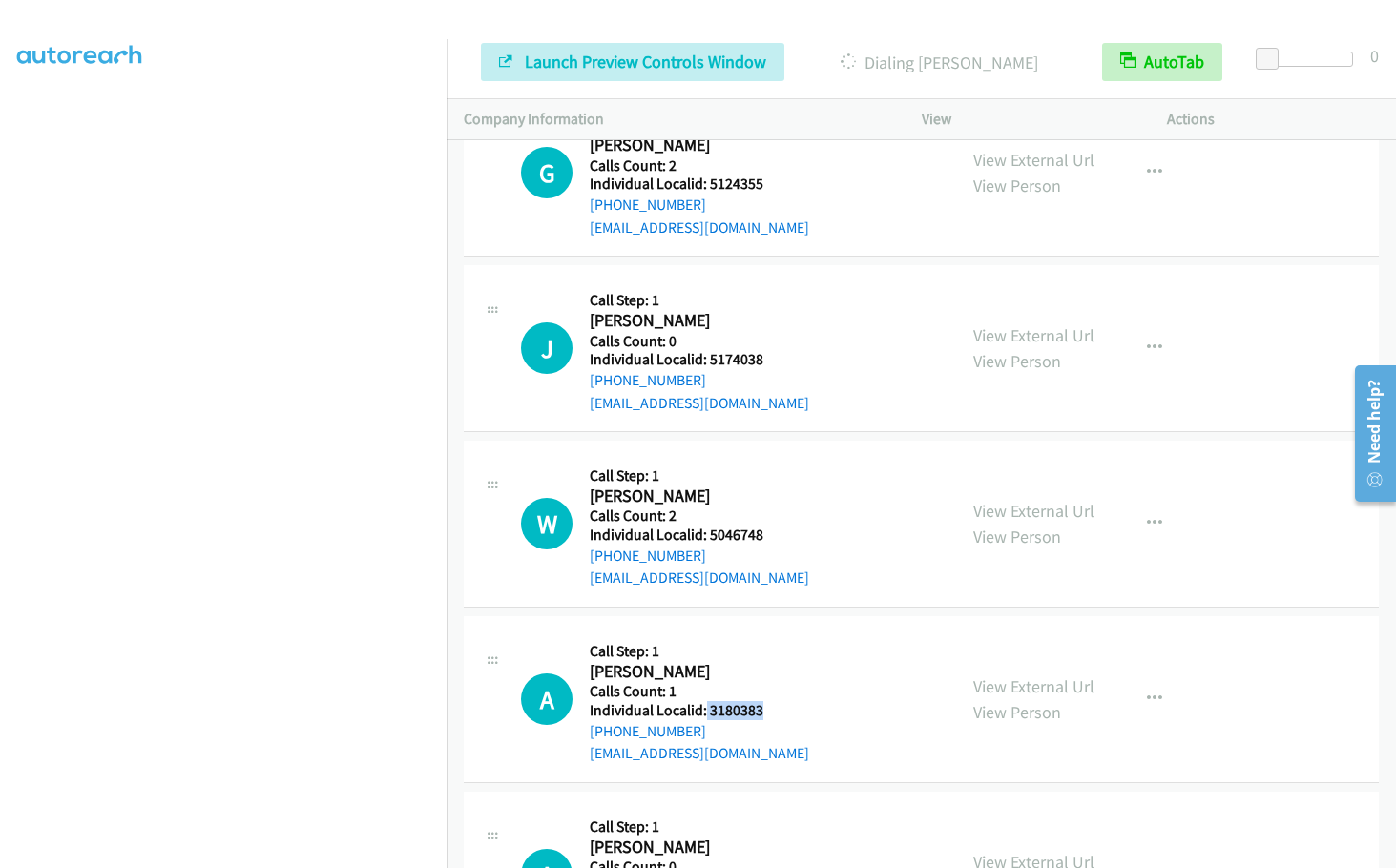 drag, startPoint x: 710, startPoint y: 685, endPoint x: 748, endPoint y: 689, distance: 38.2099 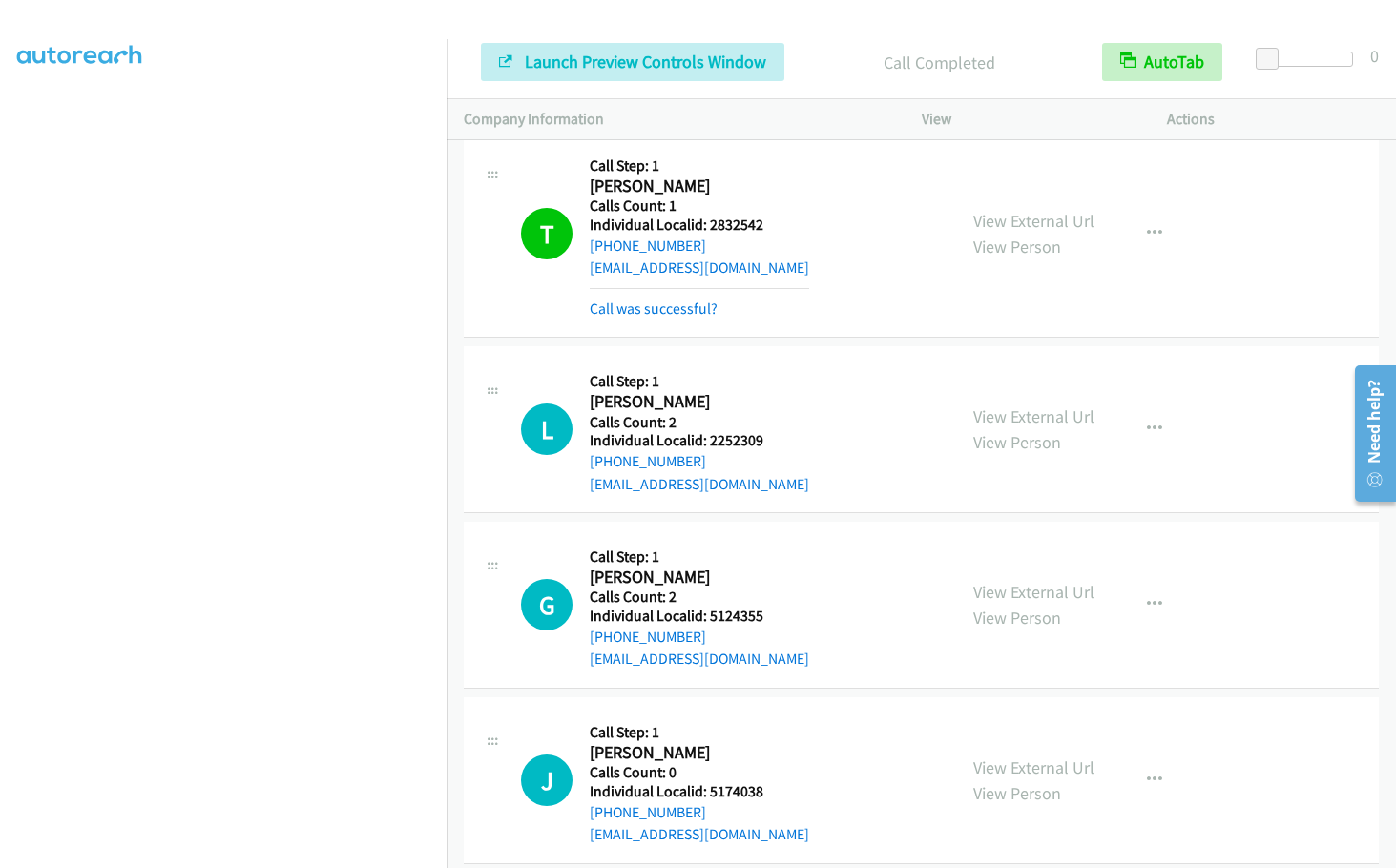 scroll, scrollTop: 1840, scrollLeft: 0, axis: vertical 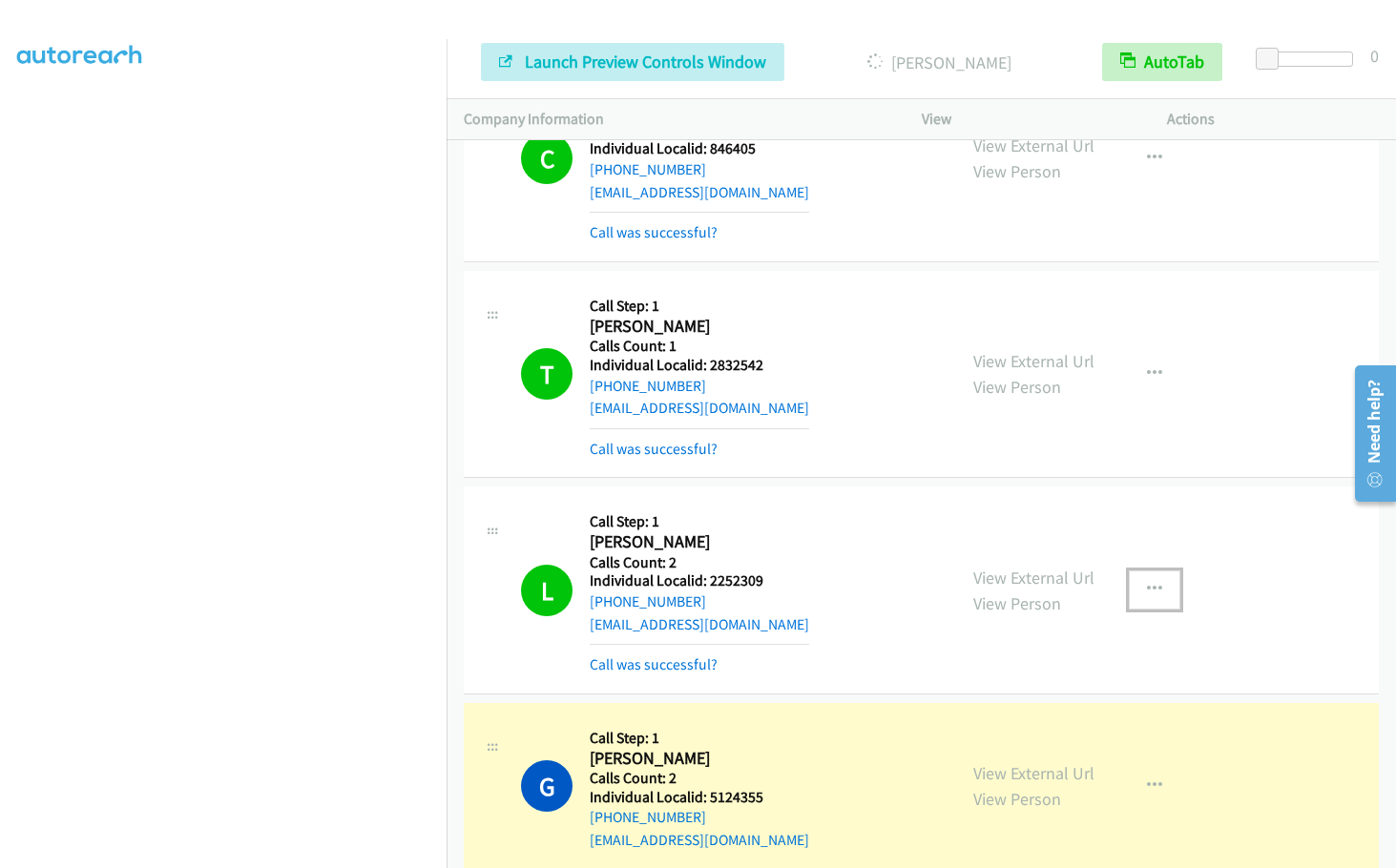click at bounding box center [1155, 589] 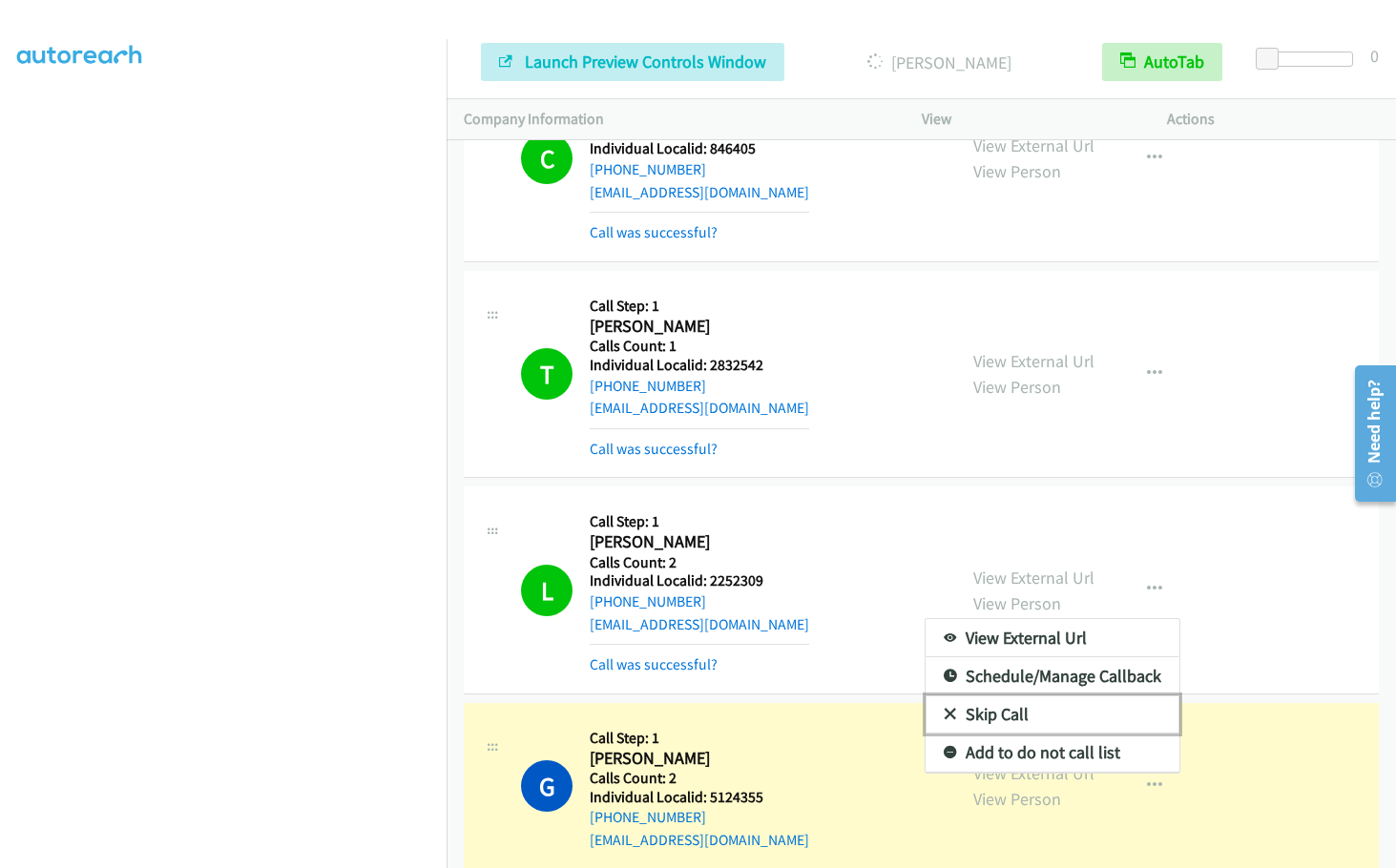 click on "Skip Call" at bounding box center [1052, 714] 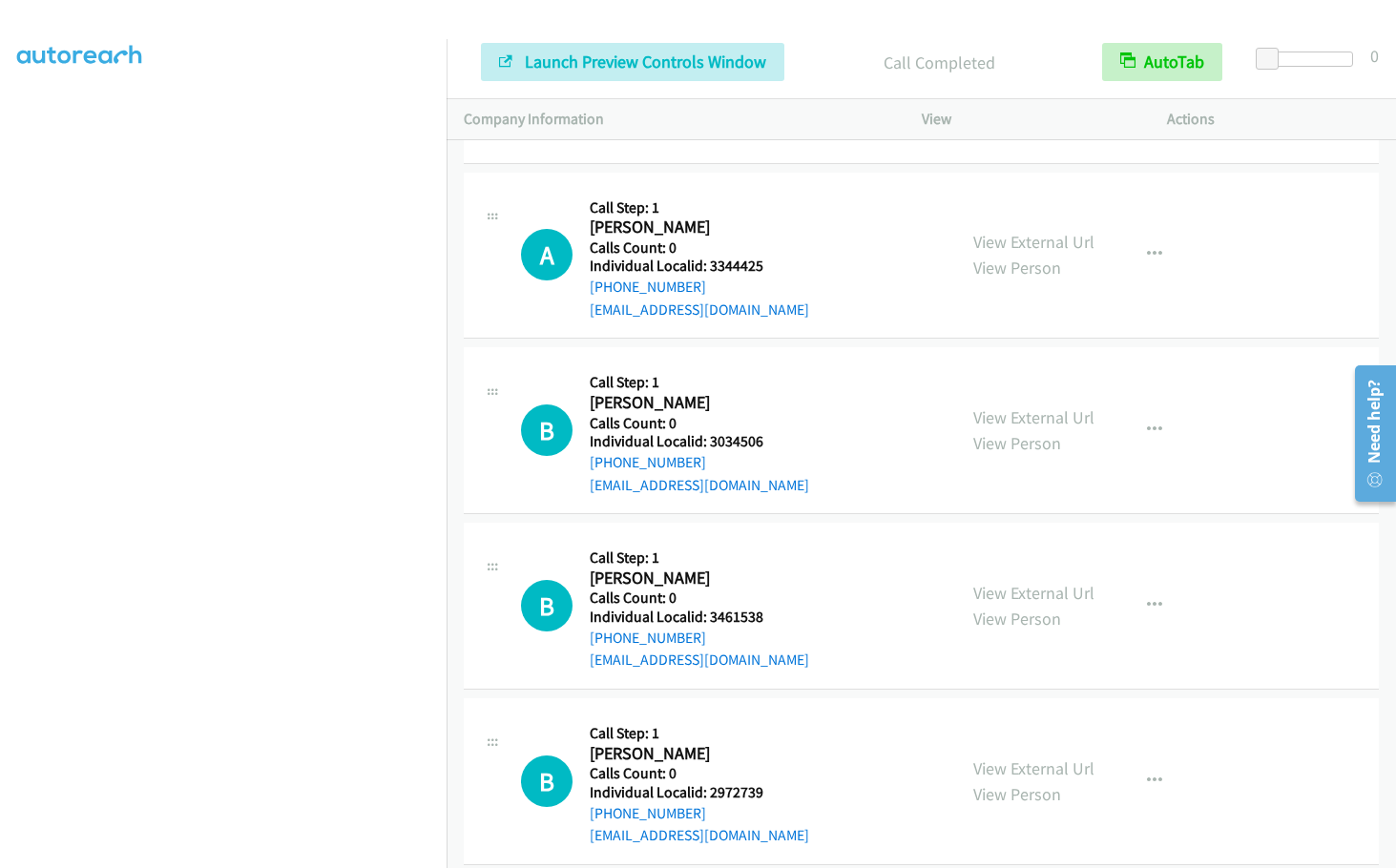 scroll, scrollTop: 3247, scrollLeft: 0, axis: vertical 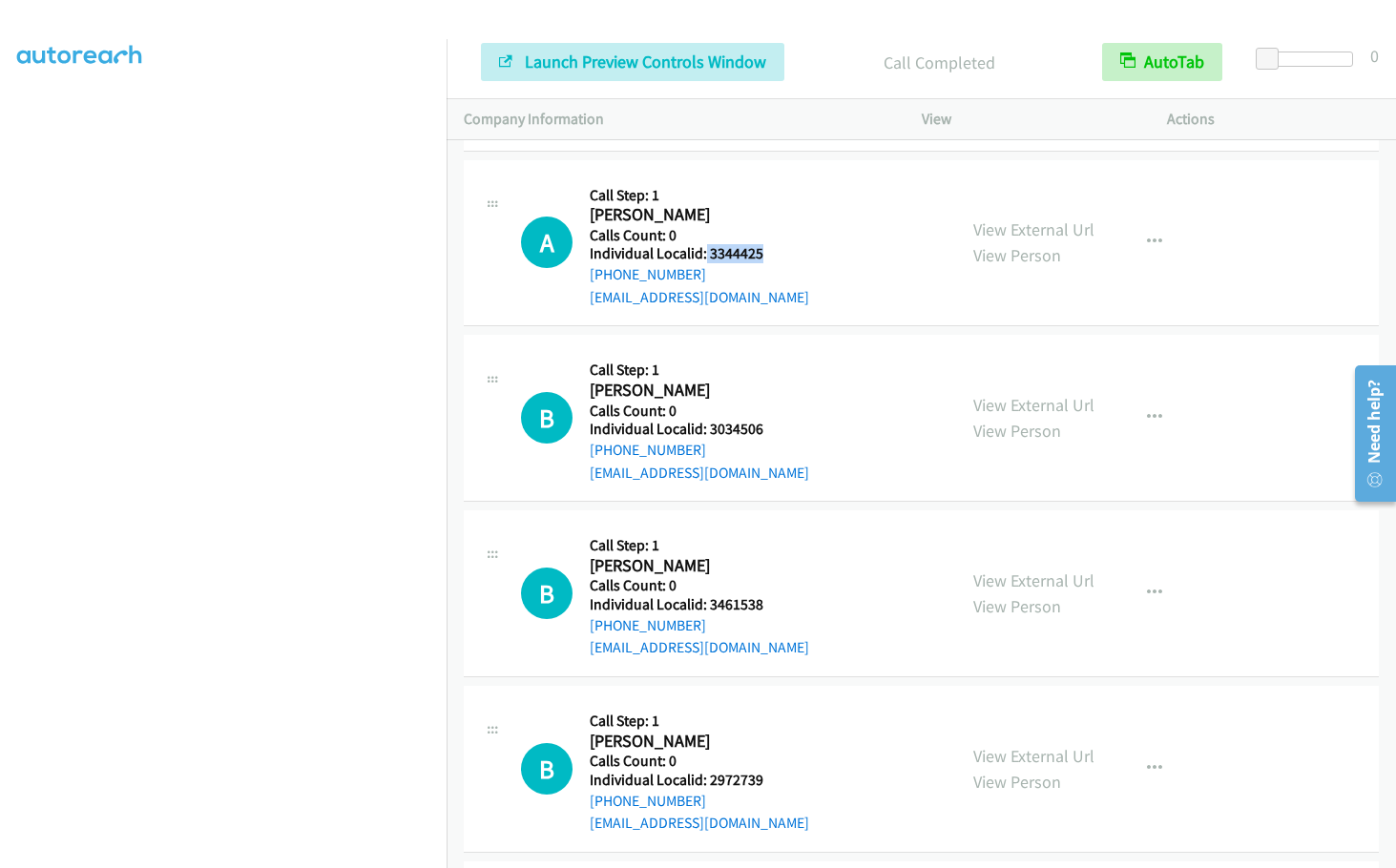 drag, startPoint x: 705, startPoint y: 234, endPoint x: 760, endPoint y: 233, distance: 55.00909 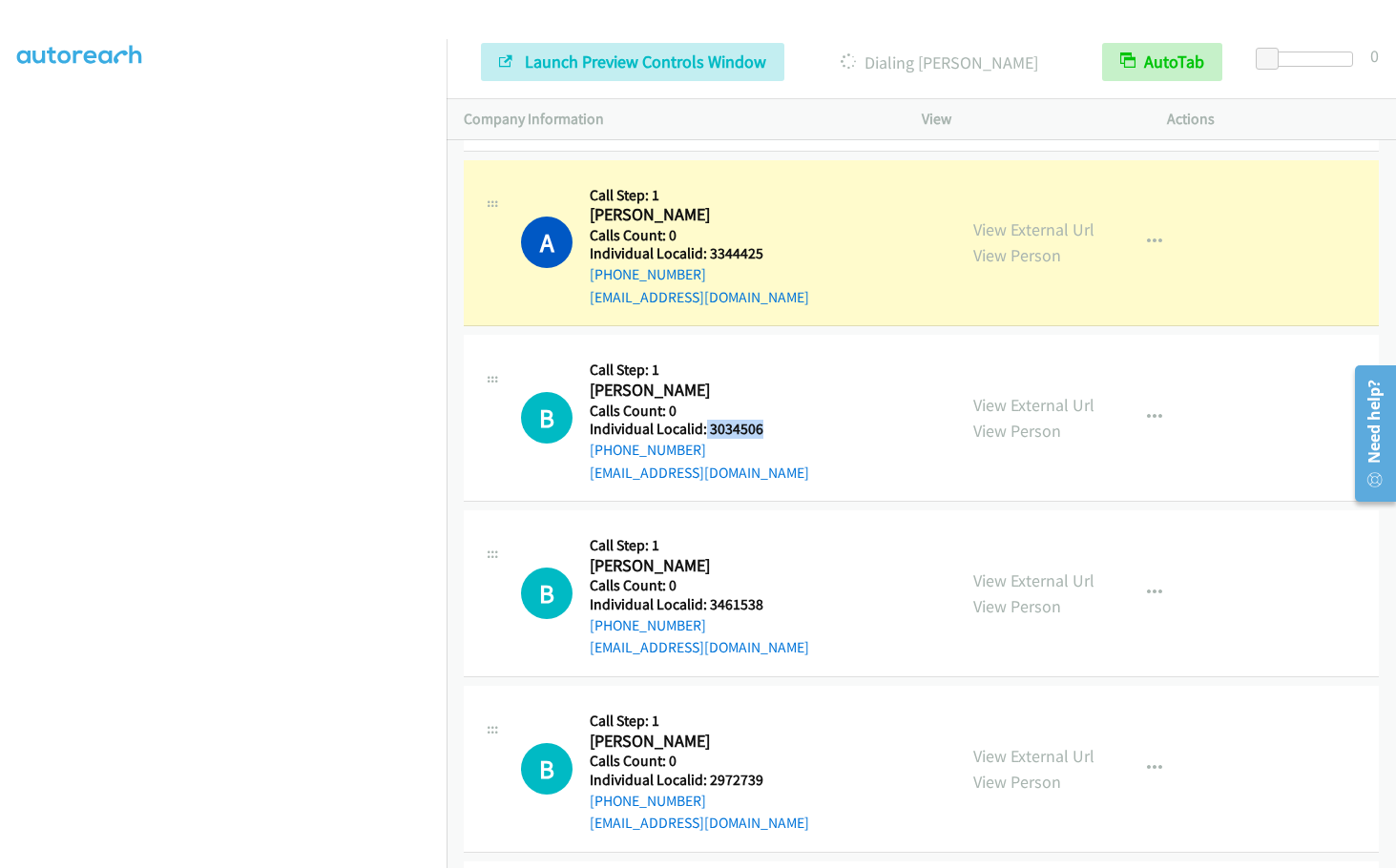 drag, startPoint x: 704, startPoint y: 402, endPoint x: 774, endPoint y: 406, distance: 70.114193 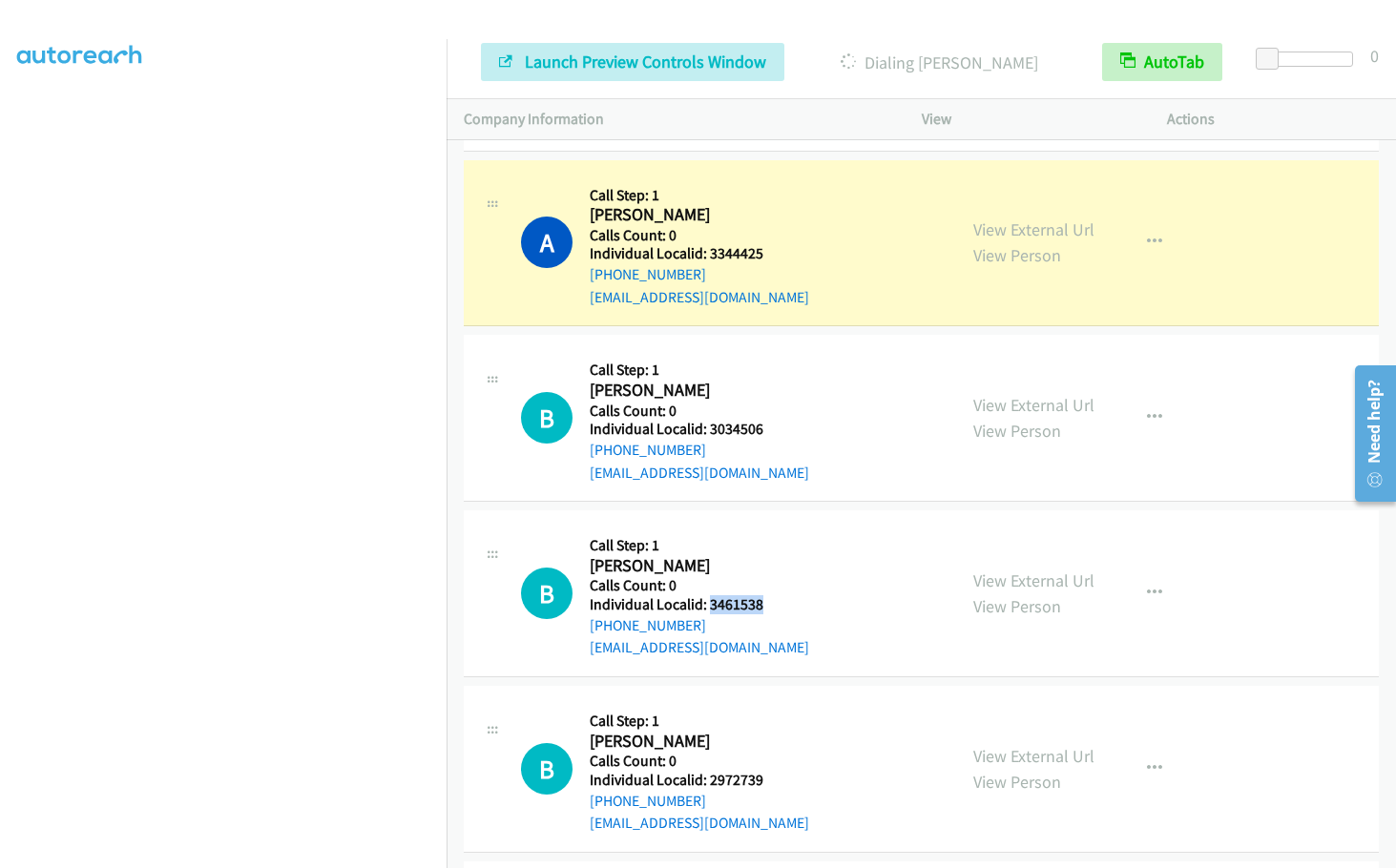 drag, startPoint x: 707, startPoint y: 577, endPoint x: 779, endPoint y: 584, distance: 72.33948 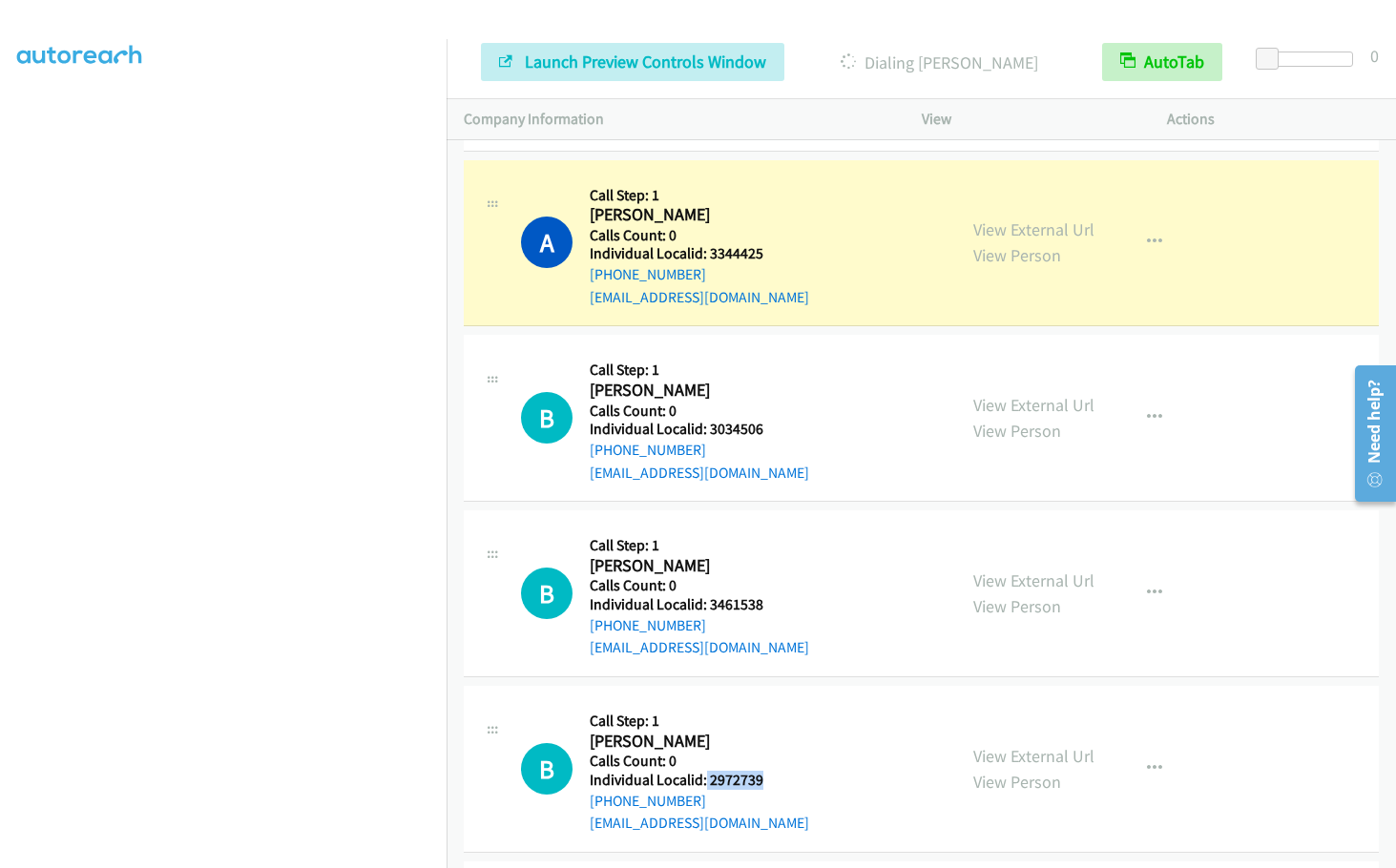 drag, startPoint x: 703, startPoint y: 754, endPoint x: 774, endPoint y: 763, distance: 71.568149 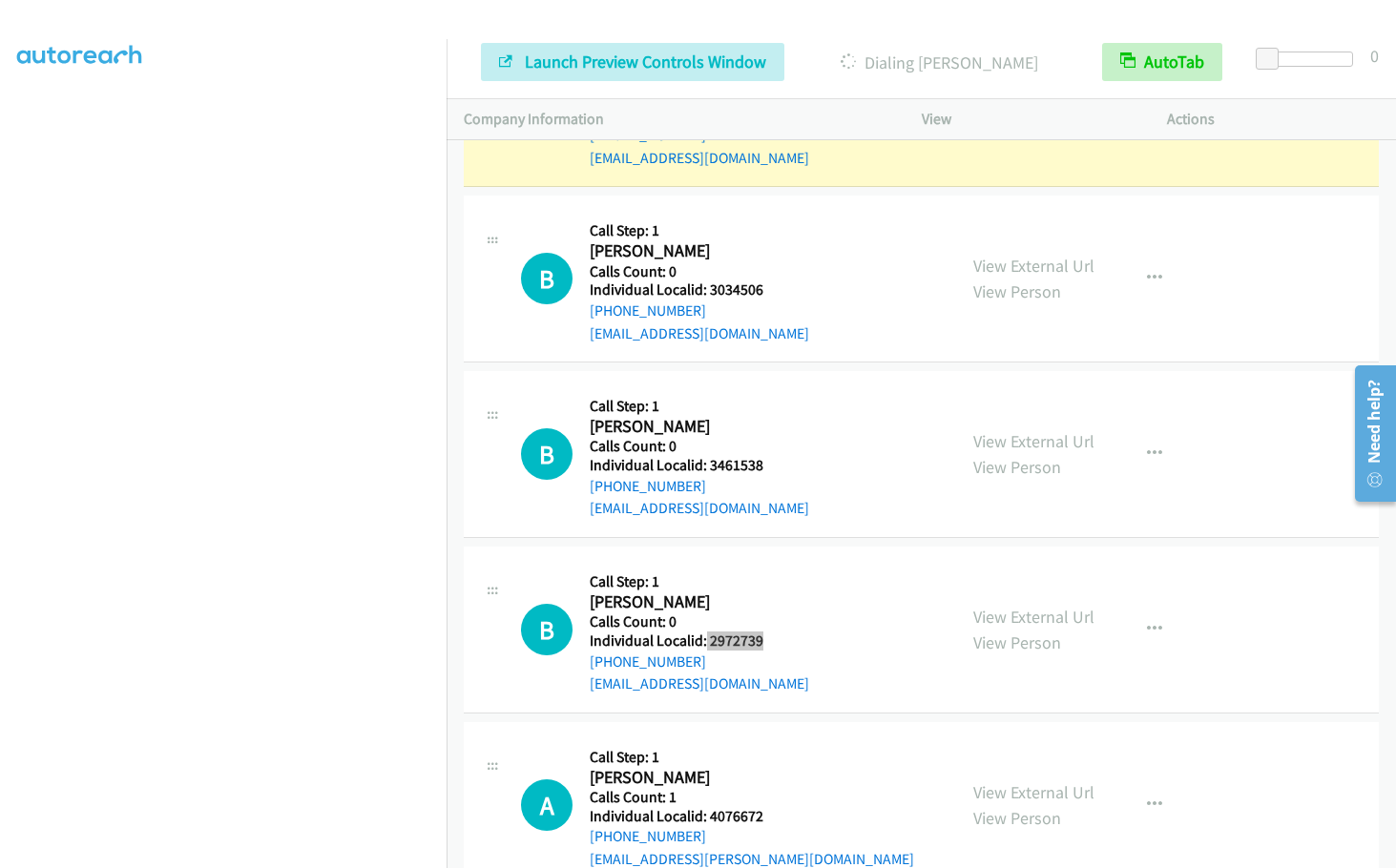 scroll, scrollTop: 3414, scrollLeft: 0, axis: vertical 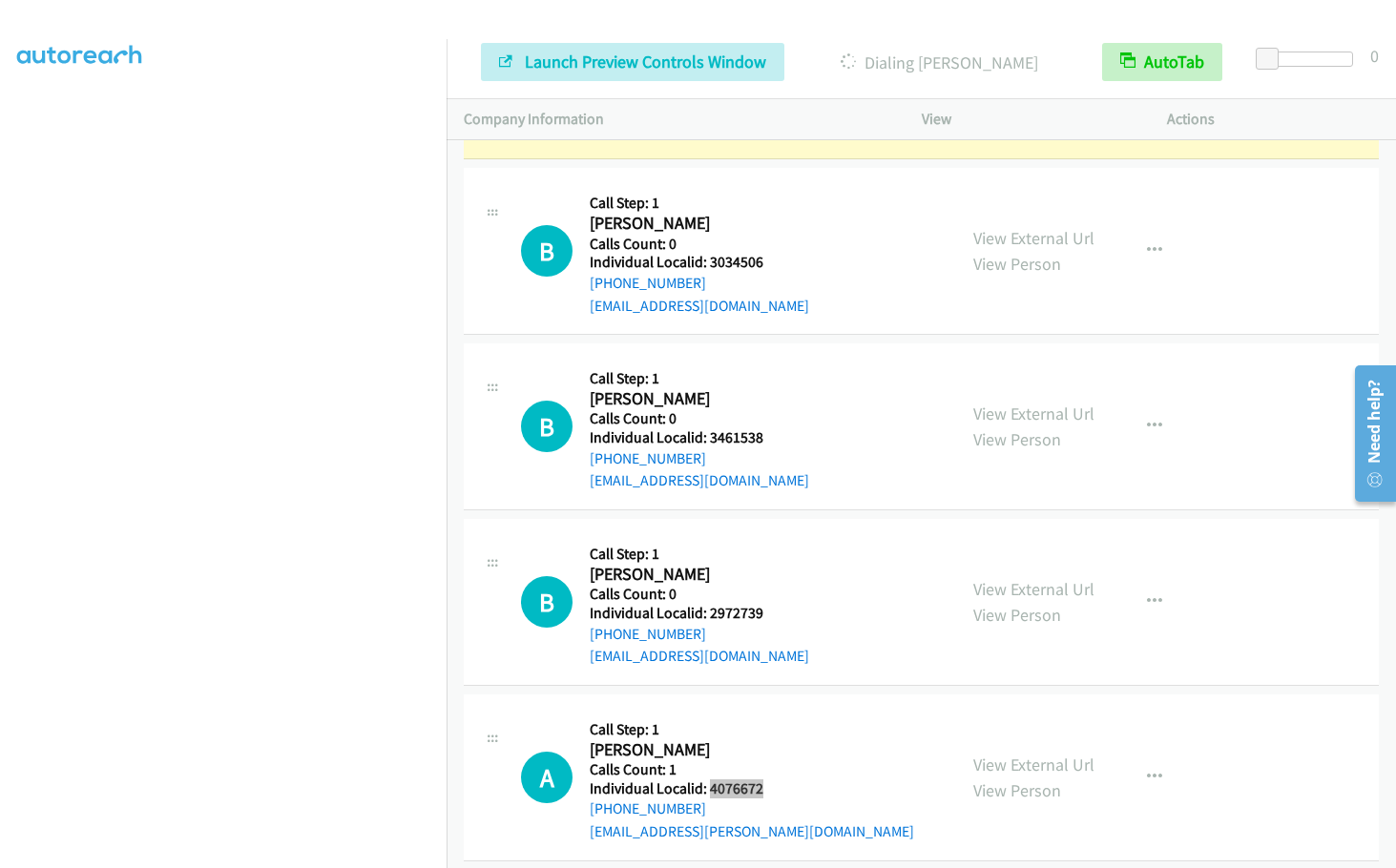 drag, startPoint x: 708, startPoint y: 767, endPoint x: 781, endPoint y: 766, distance: 73.00685 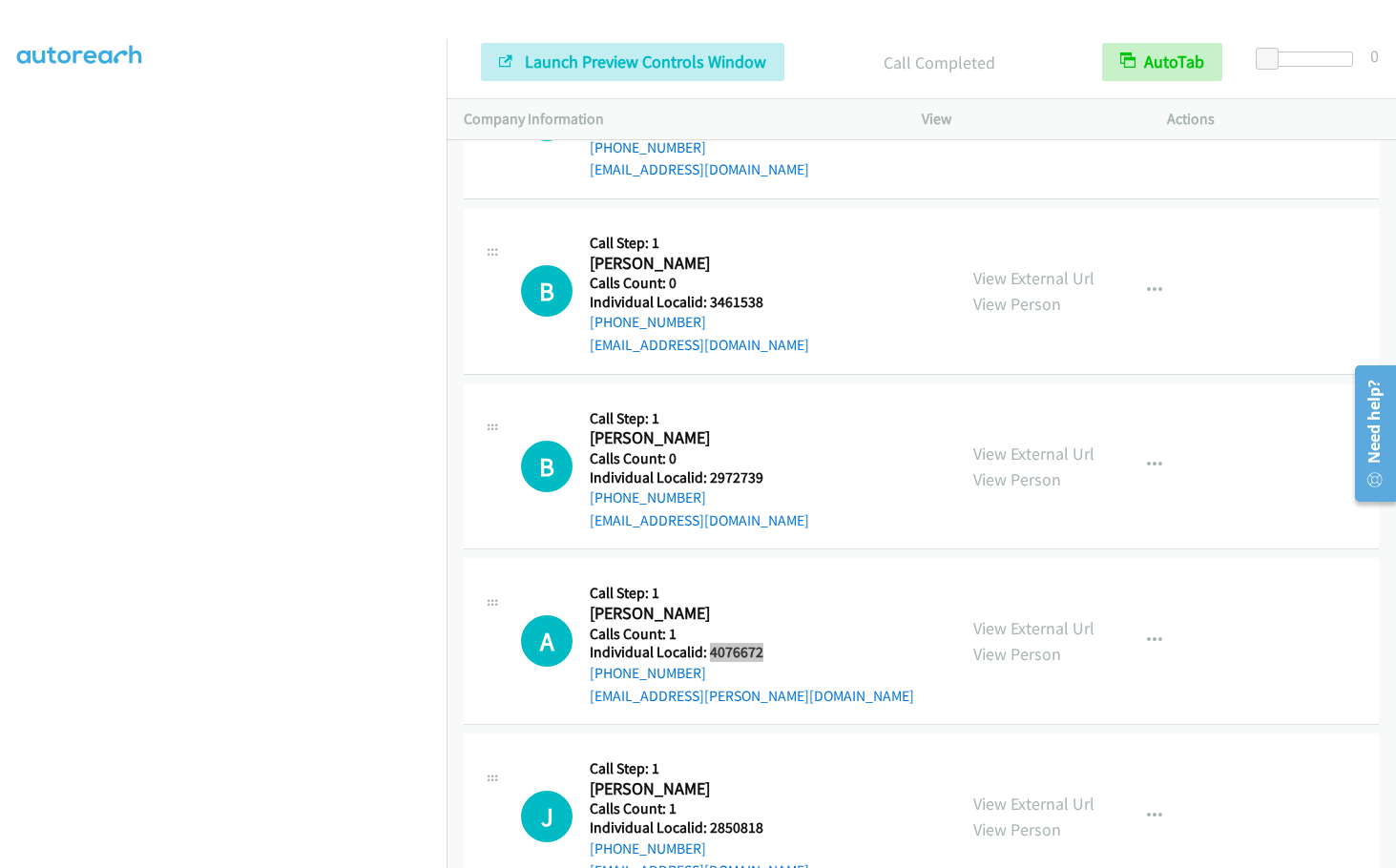 scroll, scrollTop: 3605, scrollLeft: 0, axis: vertical 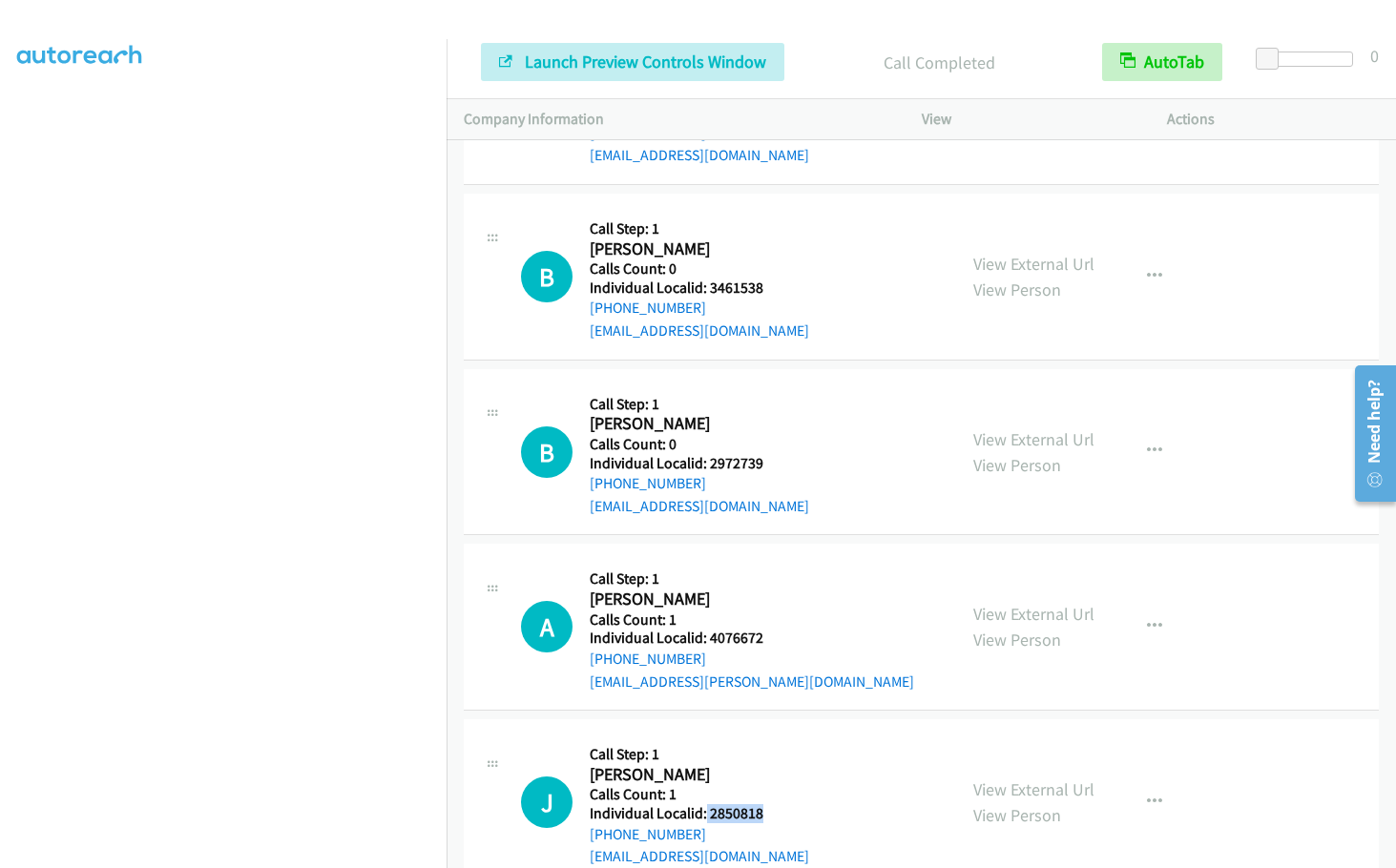 drag, startPoint x: 705, startPoint y: 794, endPoint x: 793, endPoint y: 795, distance: 88.00568 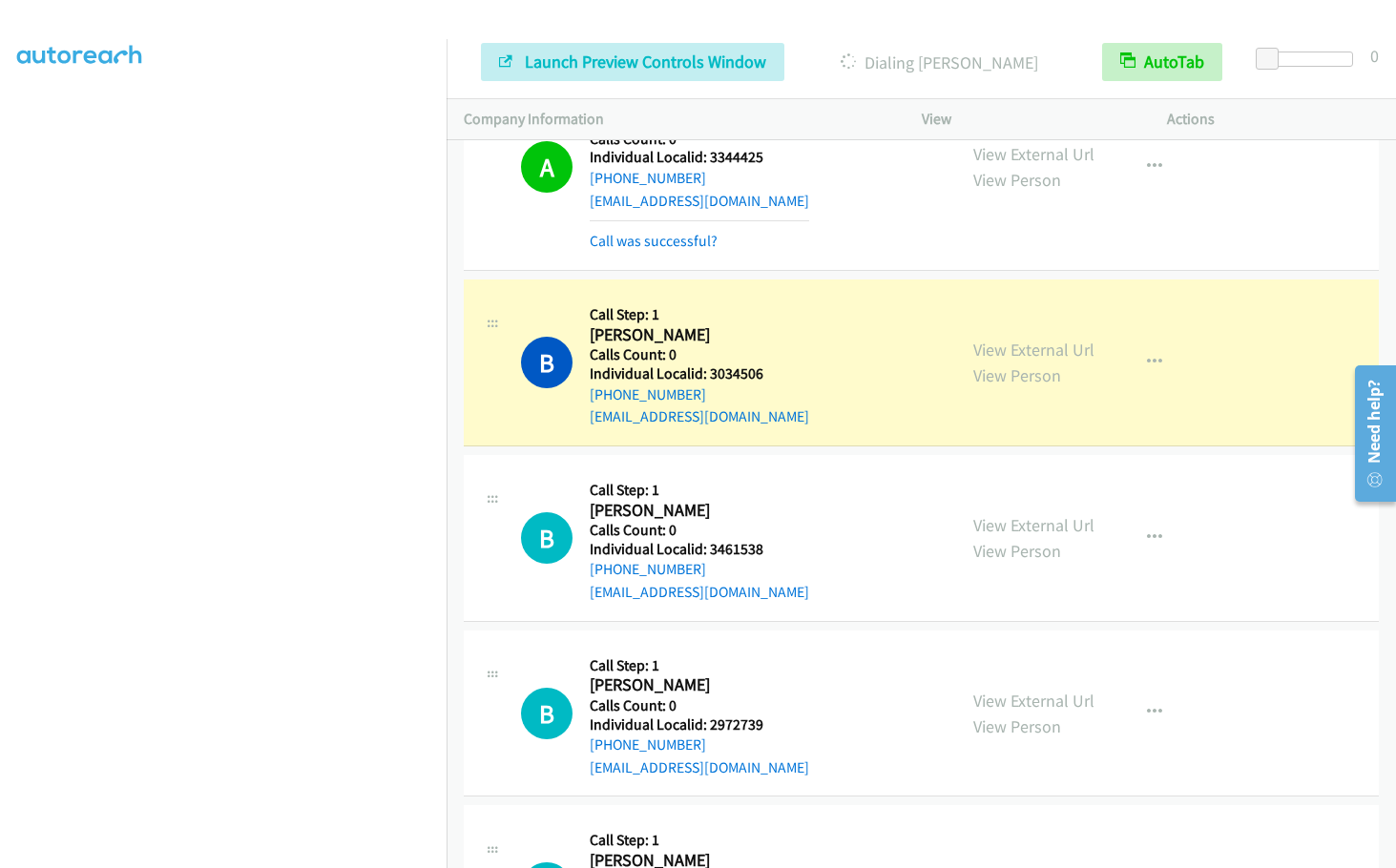scroll, scrollTop: 3342, scrollLeft: 0, axis: vertical 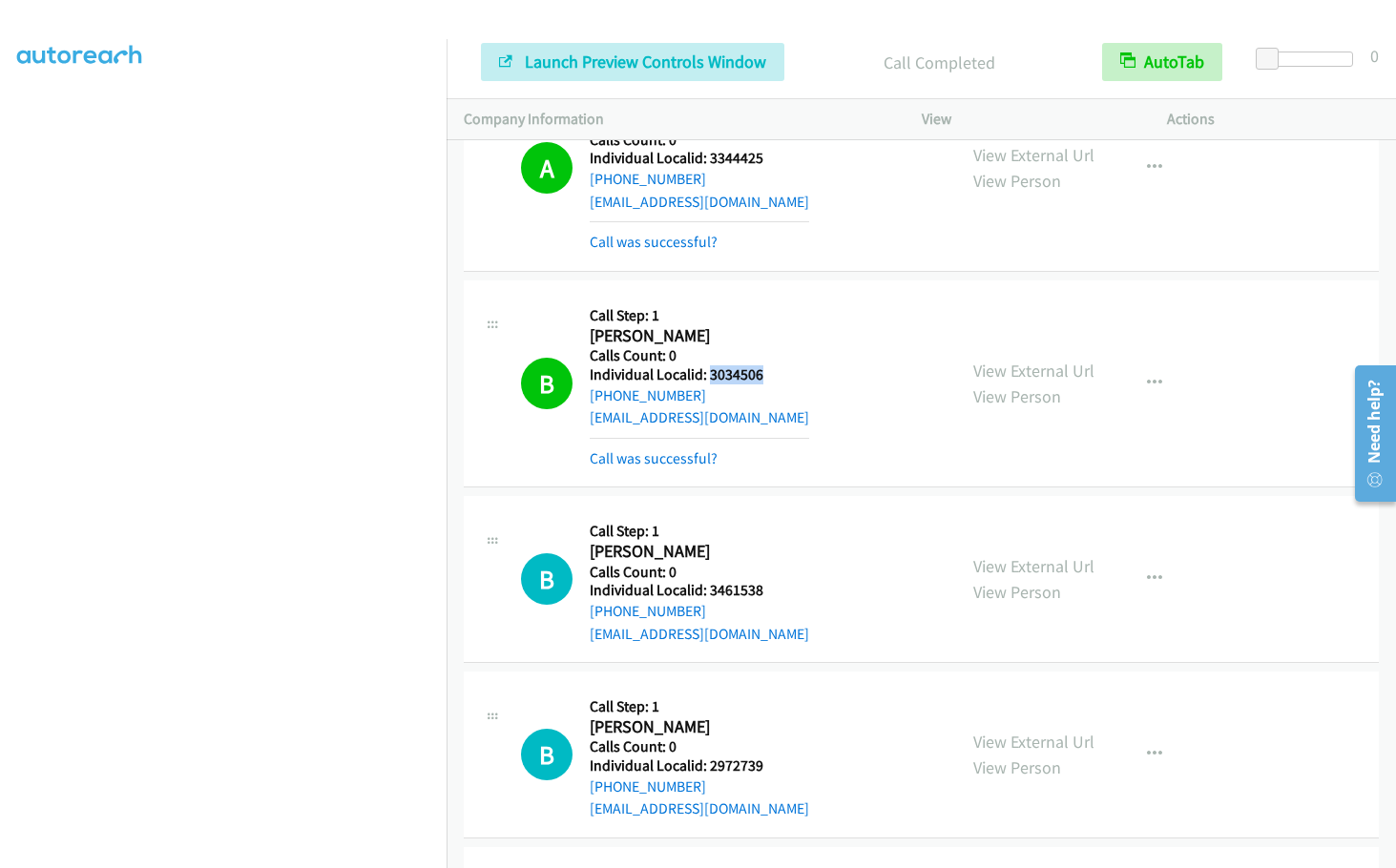 drag, startPoint x: 710, startPoint y: 351, endPoint x: 775, endPoint y: 348, distance: 65.06919 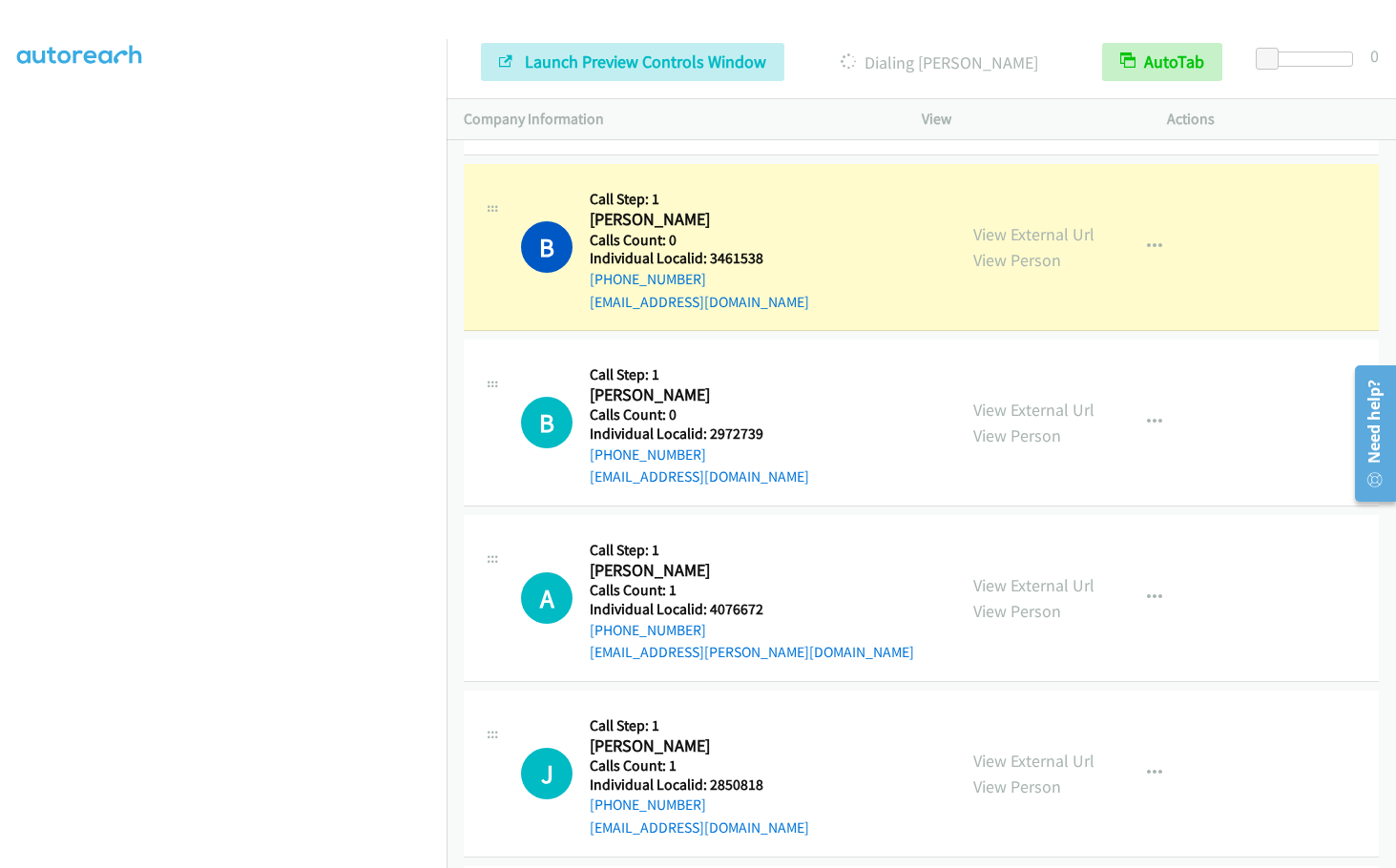 scroll, scrollTop: 3700, scrollLeft: 0, axis: vertical 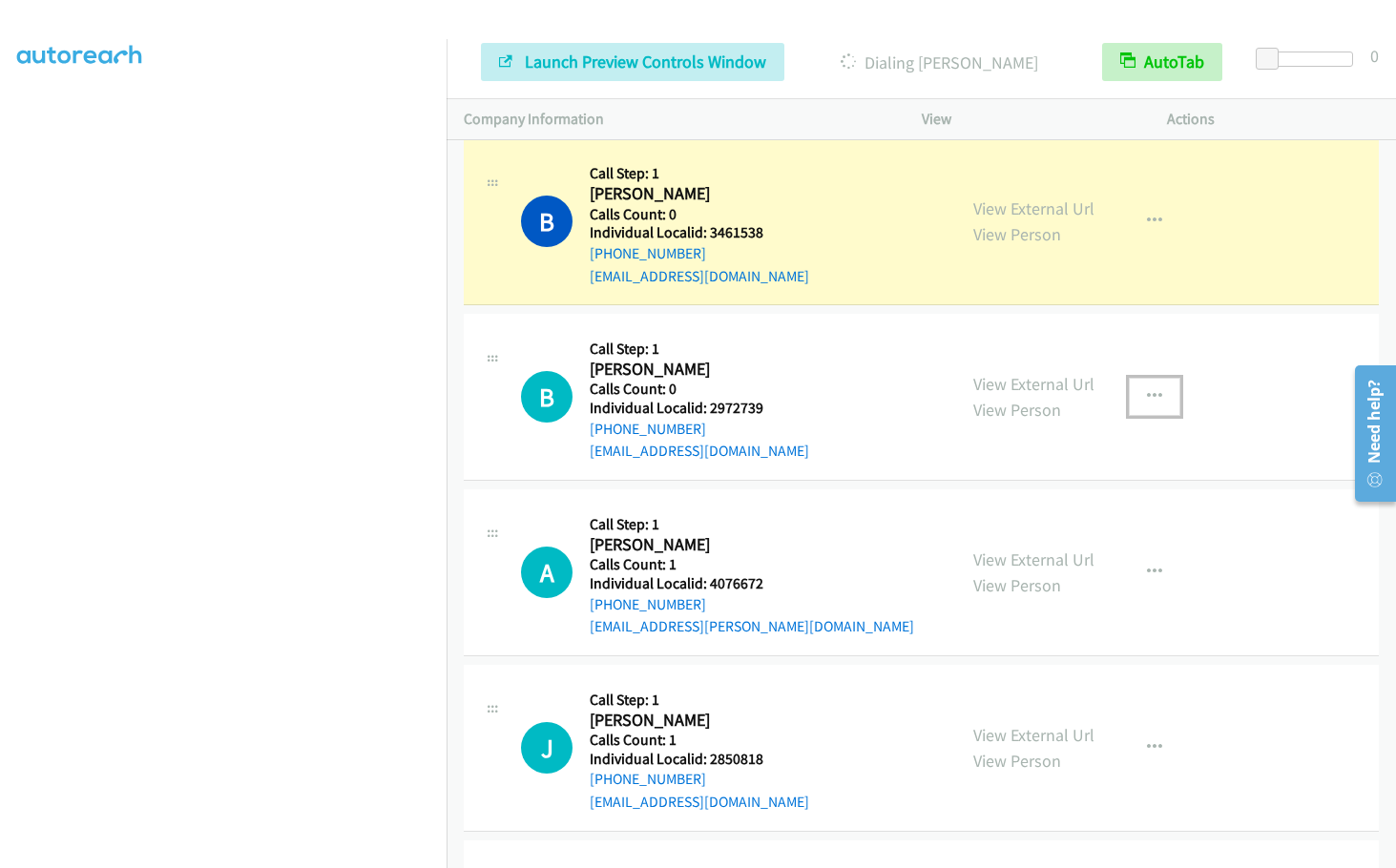 click at bounding box center [1155, 397] 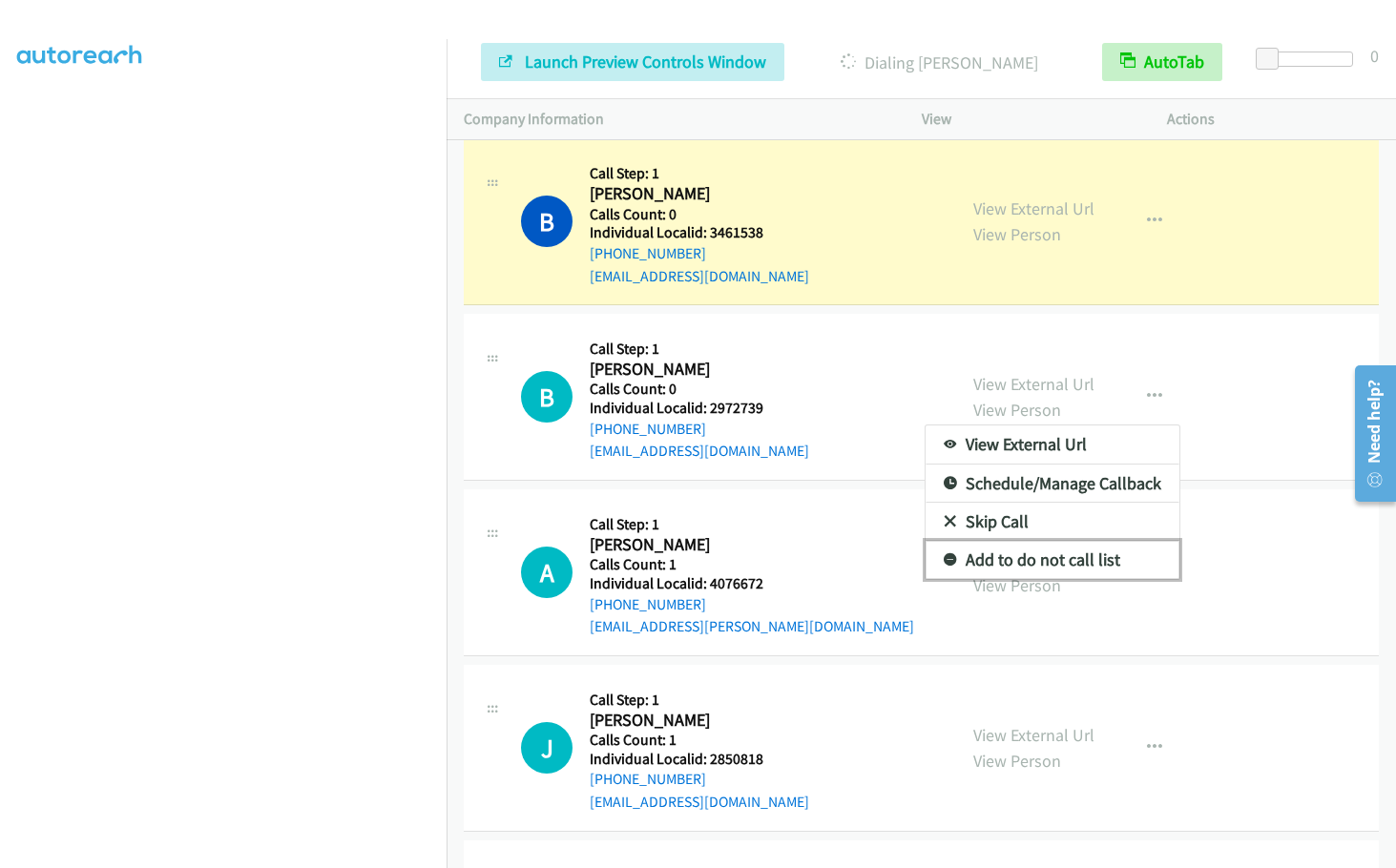 click at bounding box center (950, 561) 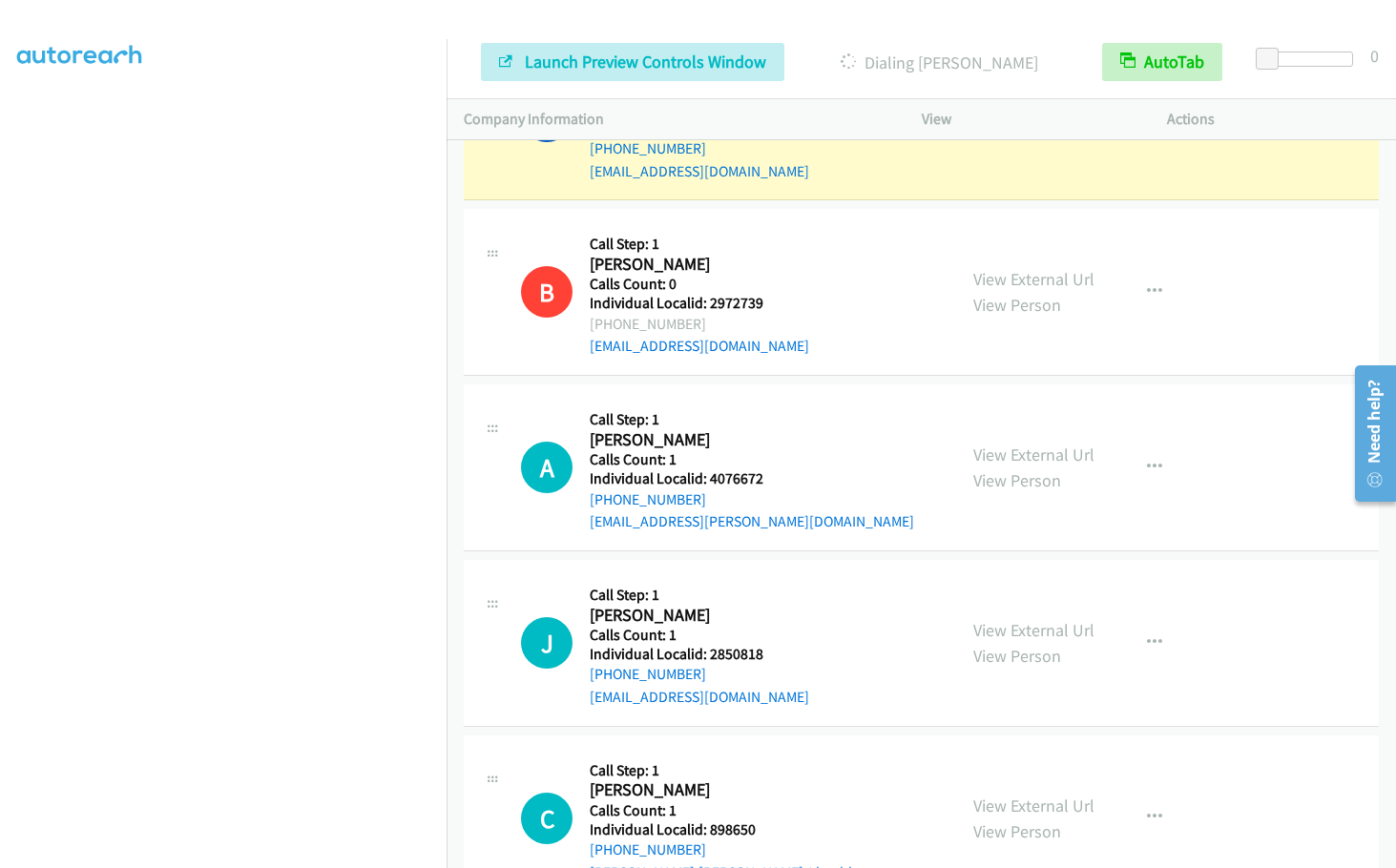 scroll, scrollTop: 3819, scrollLeft: 0, axis: vertical 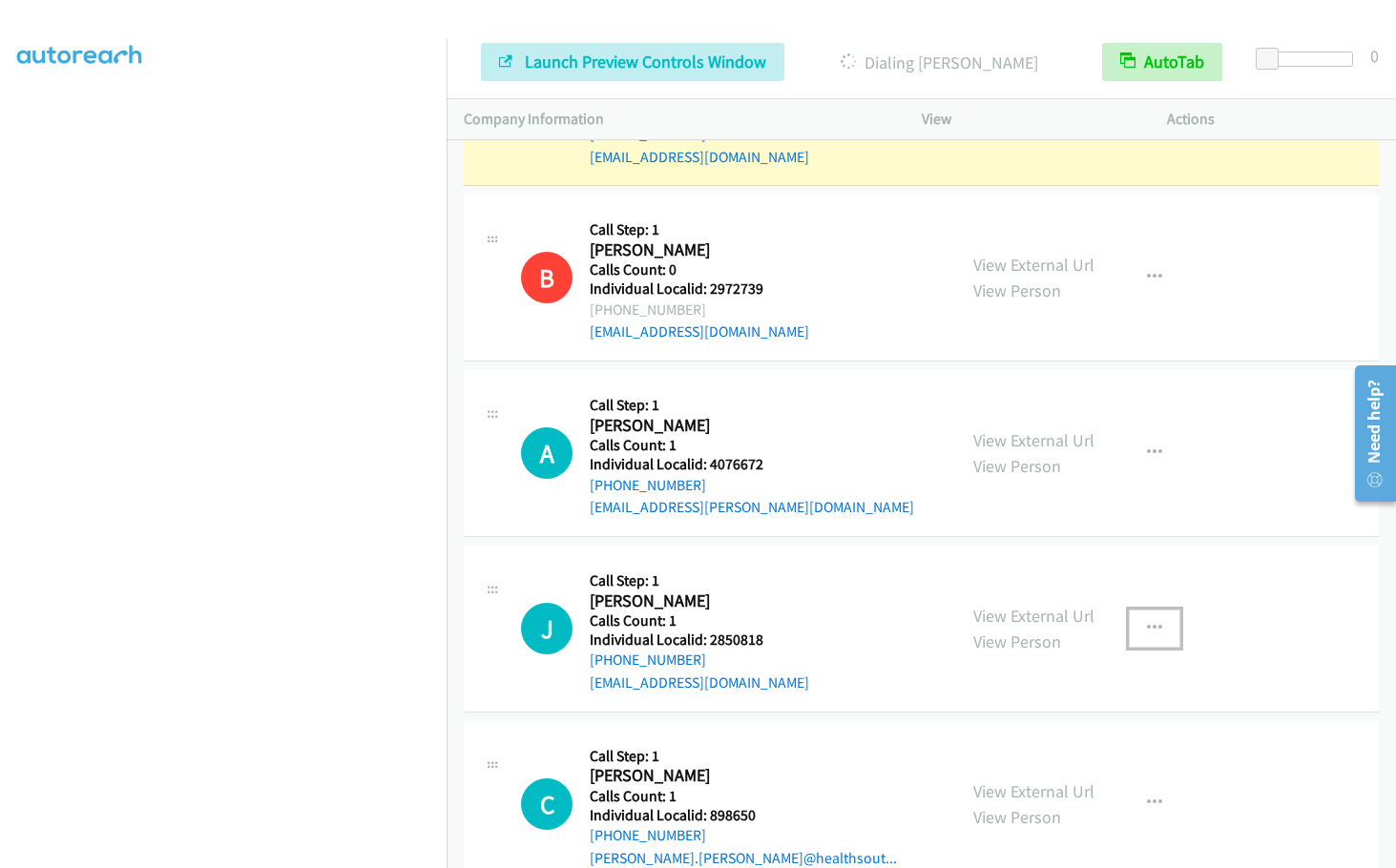 drag, startPoint x: 1153, startPoint y: 596, endPoint x: 1135, endPoint y: 620, distance: 30 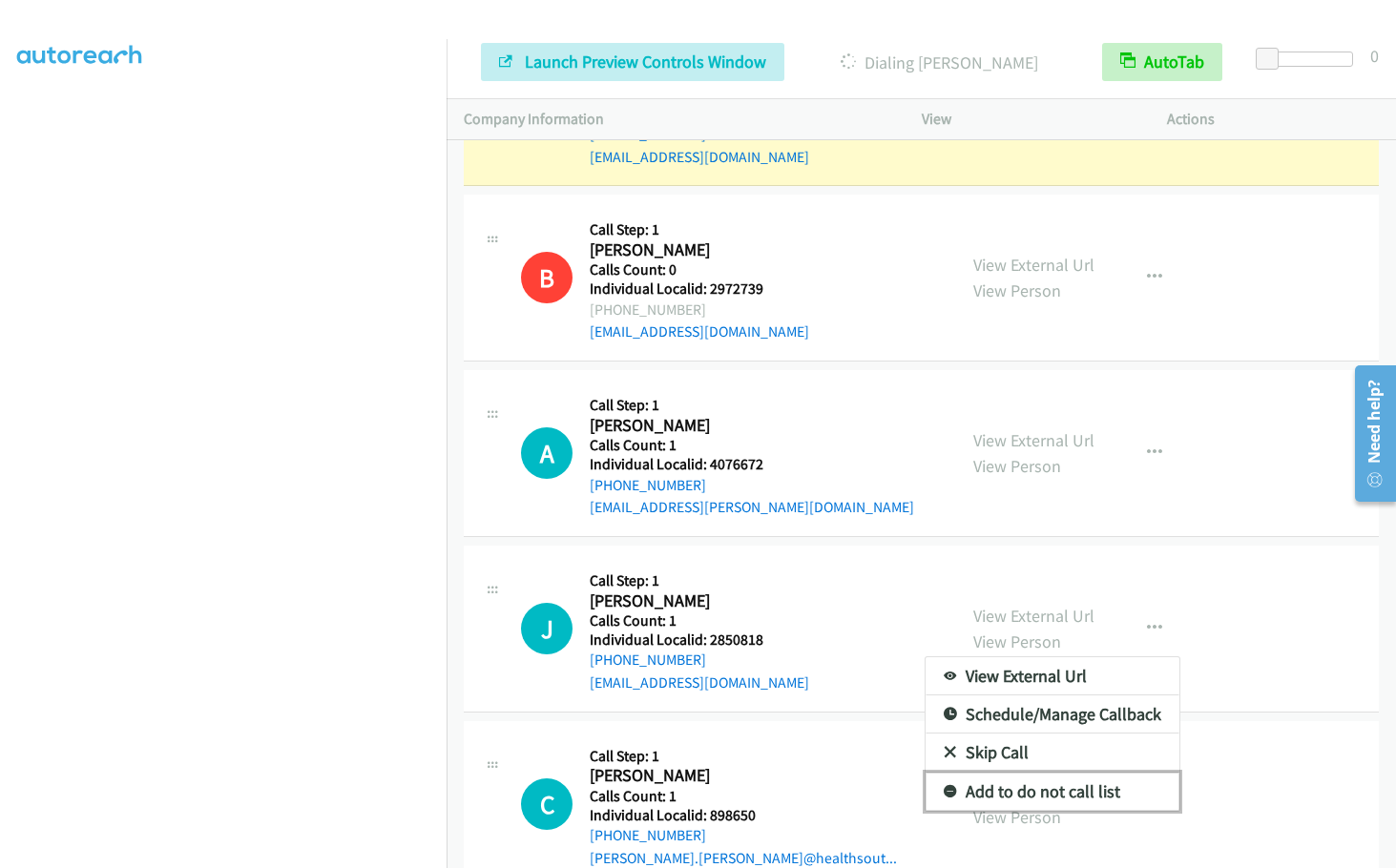 click at bounding box center [950, 793] 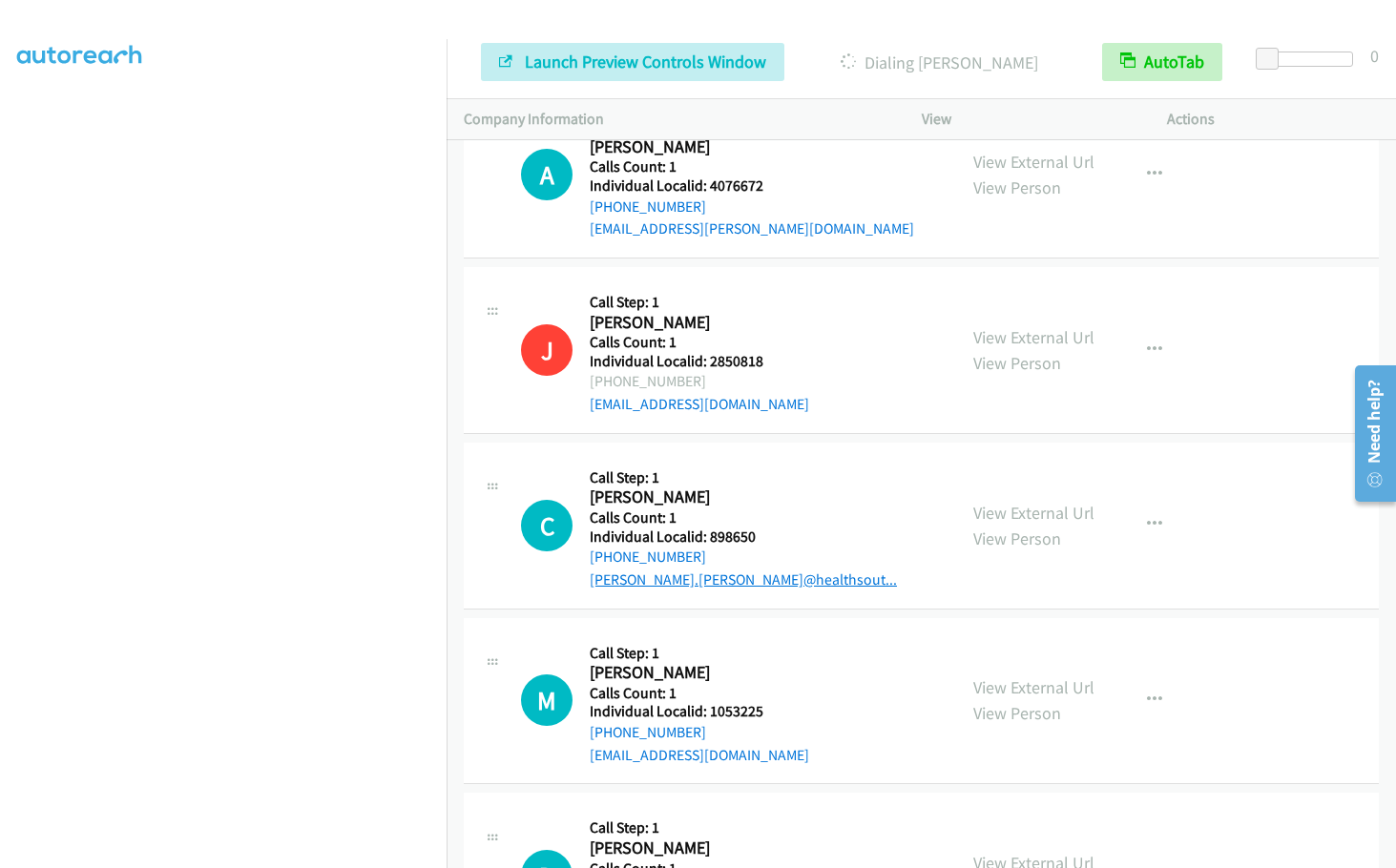 scroll, scrollTop: 4105, scrollLeft: 0, axis: vertical 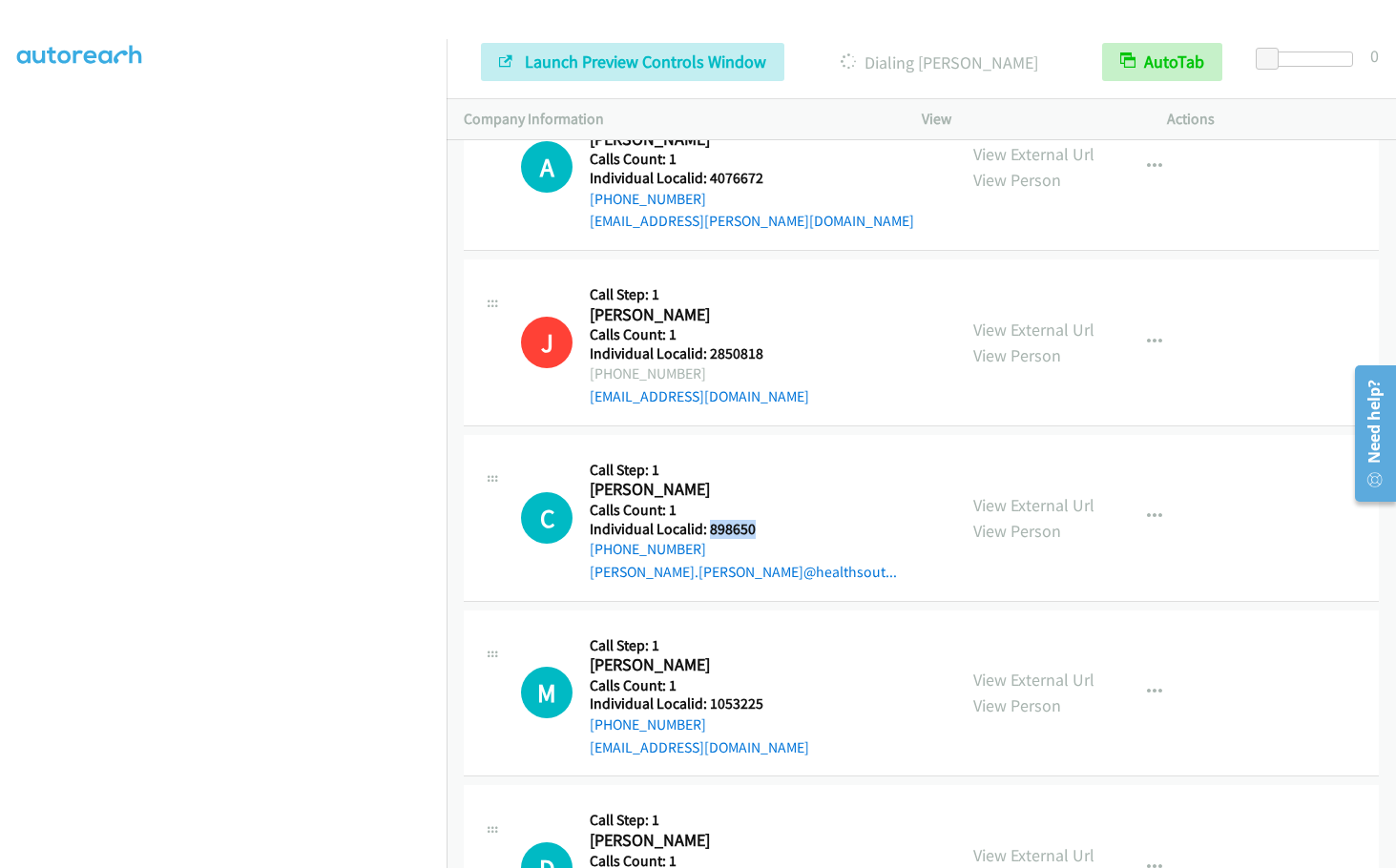 drag, startPoint x: 706, startPoint y: 508, endPoint x: 796, endPoint y: 502, distance: 90.19978 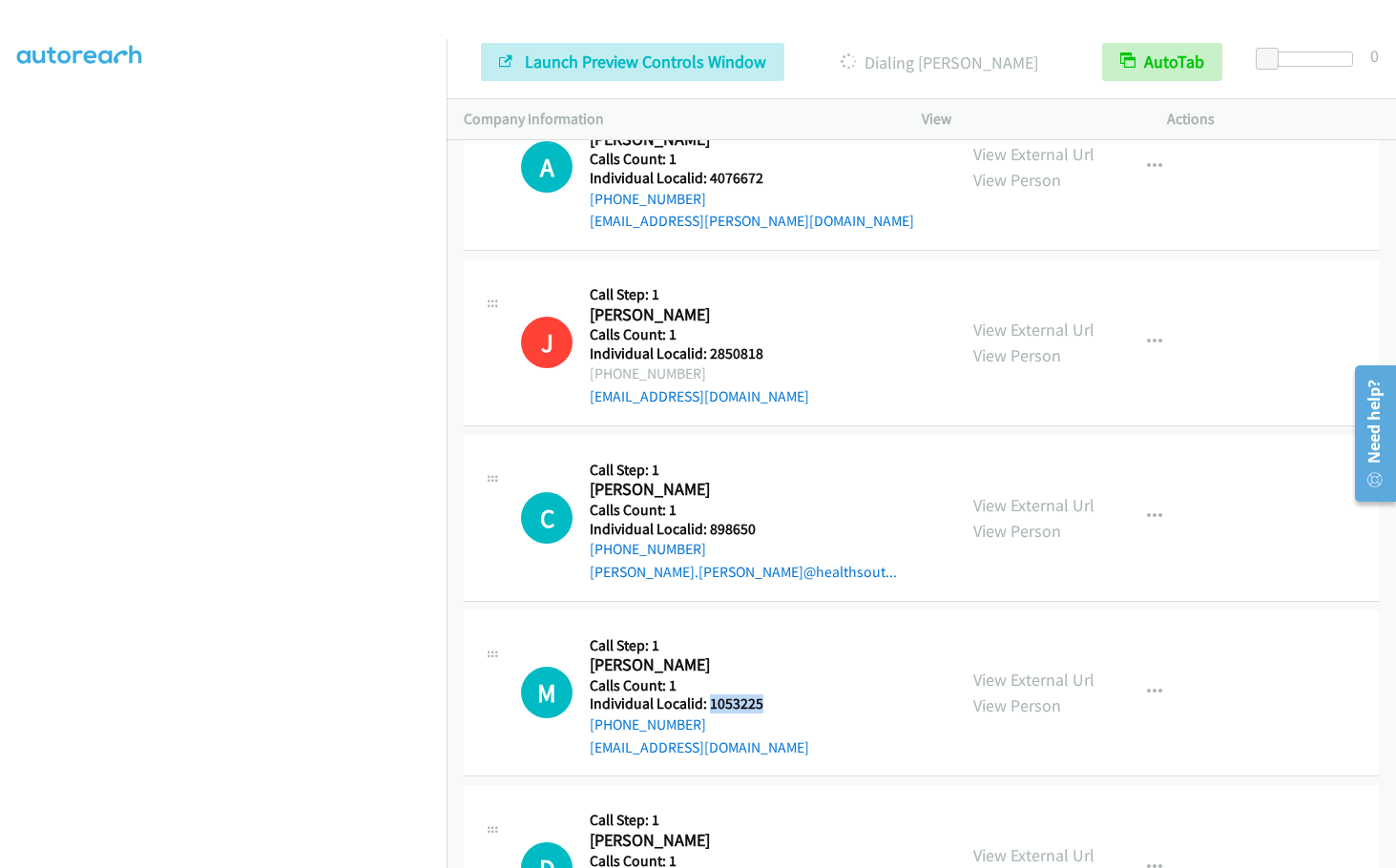drag, startPoint x: 708, startPoint y: 681, endPoint x: 768, endPoint y: 679, distance: 60.03332 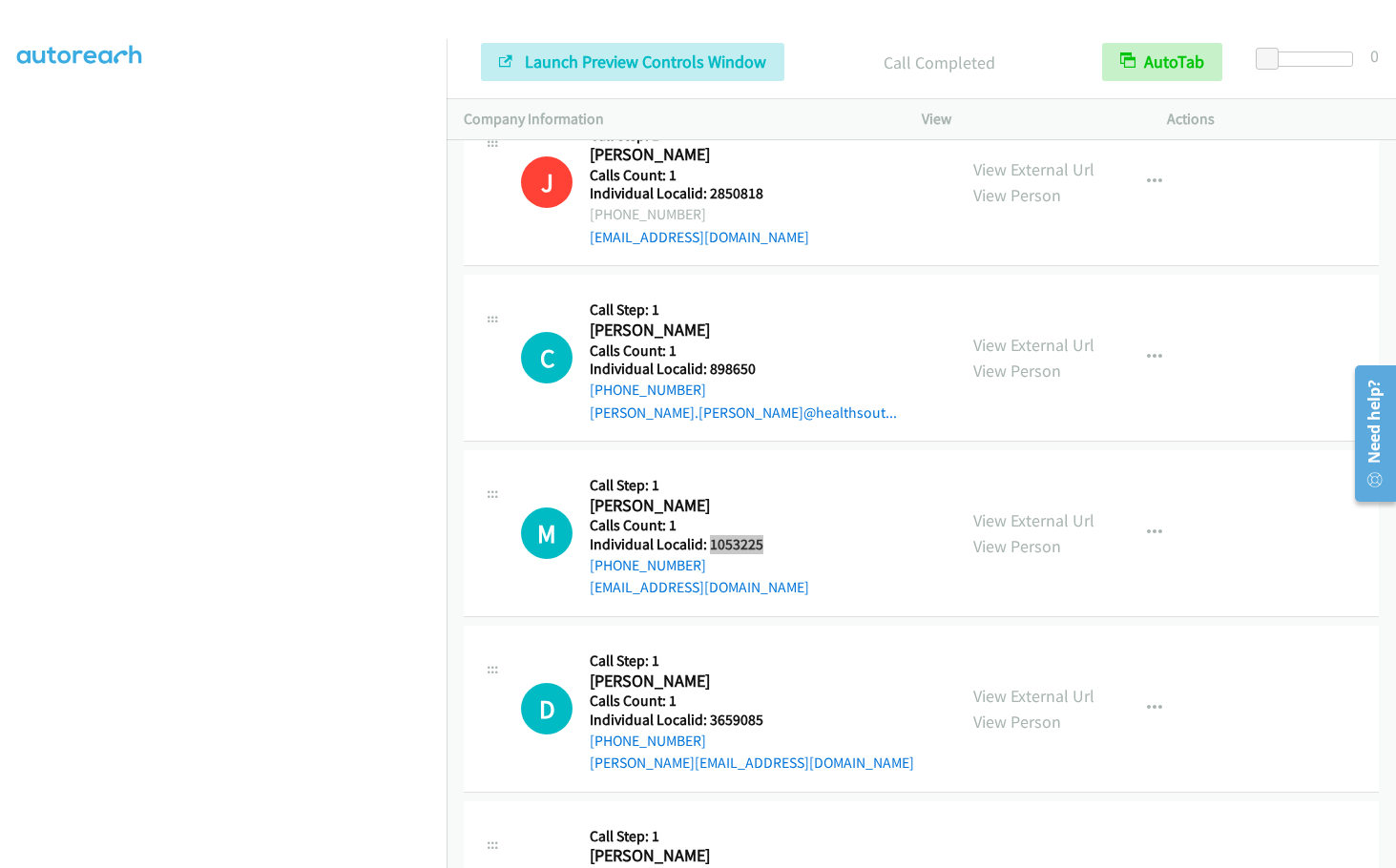 scroll, scrollTop: 4313, scrollLeft: 0, axis: vertical 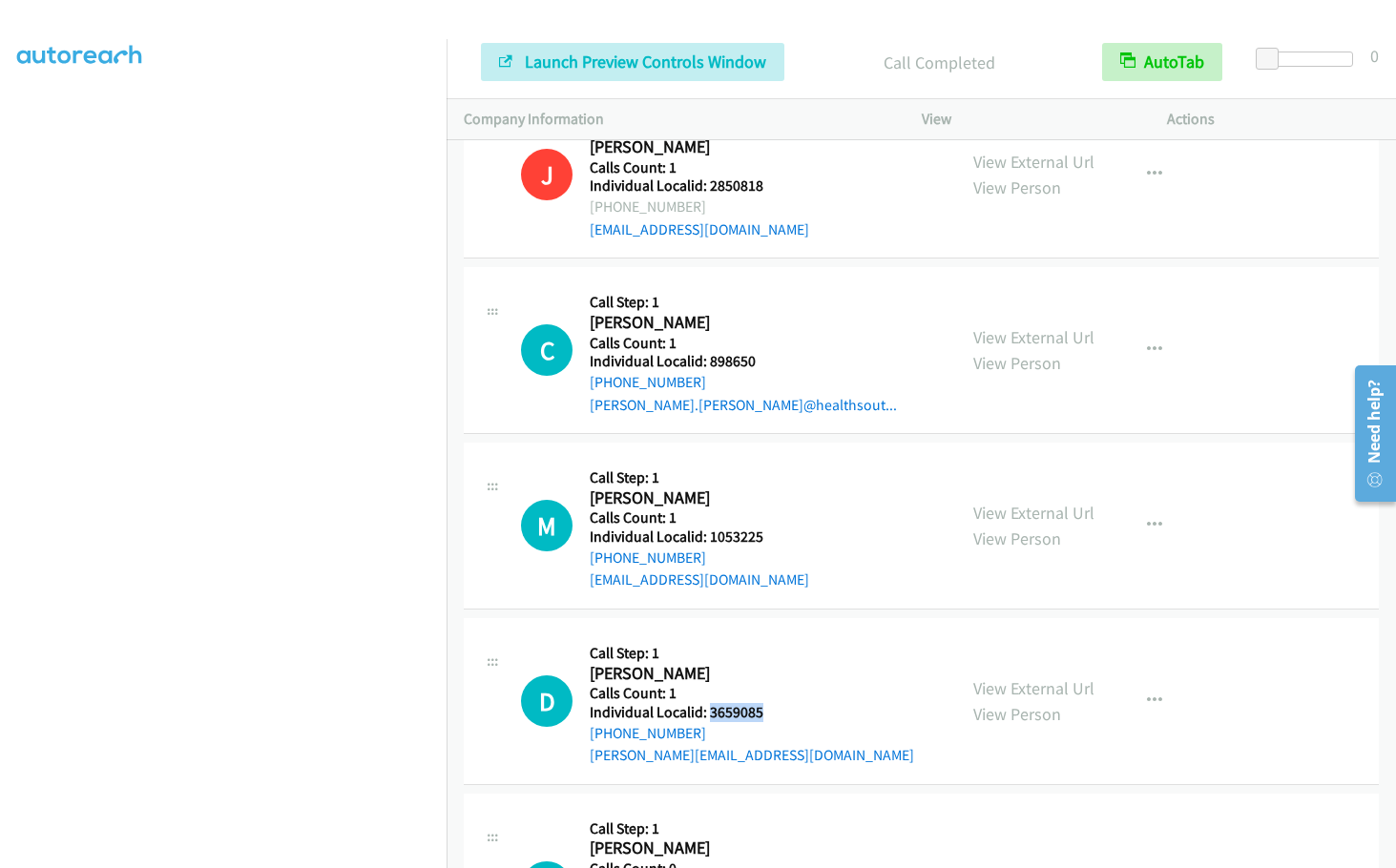 drag, startPoint x: 708, startPoint y: 691, endPoint x: 737, endPoint y: 689, distance: 29.068884 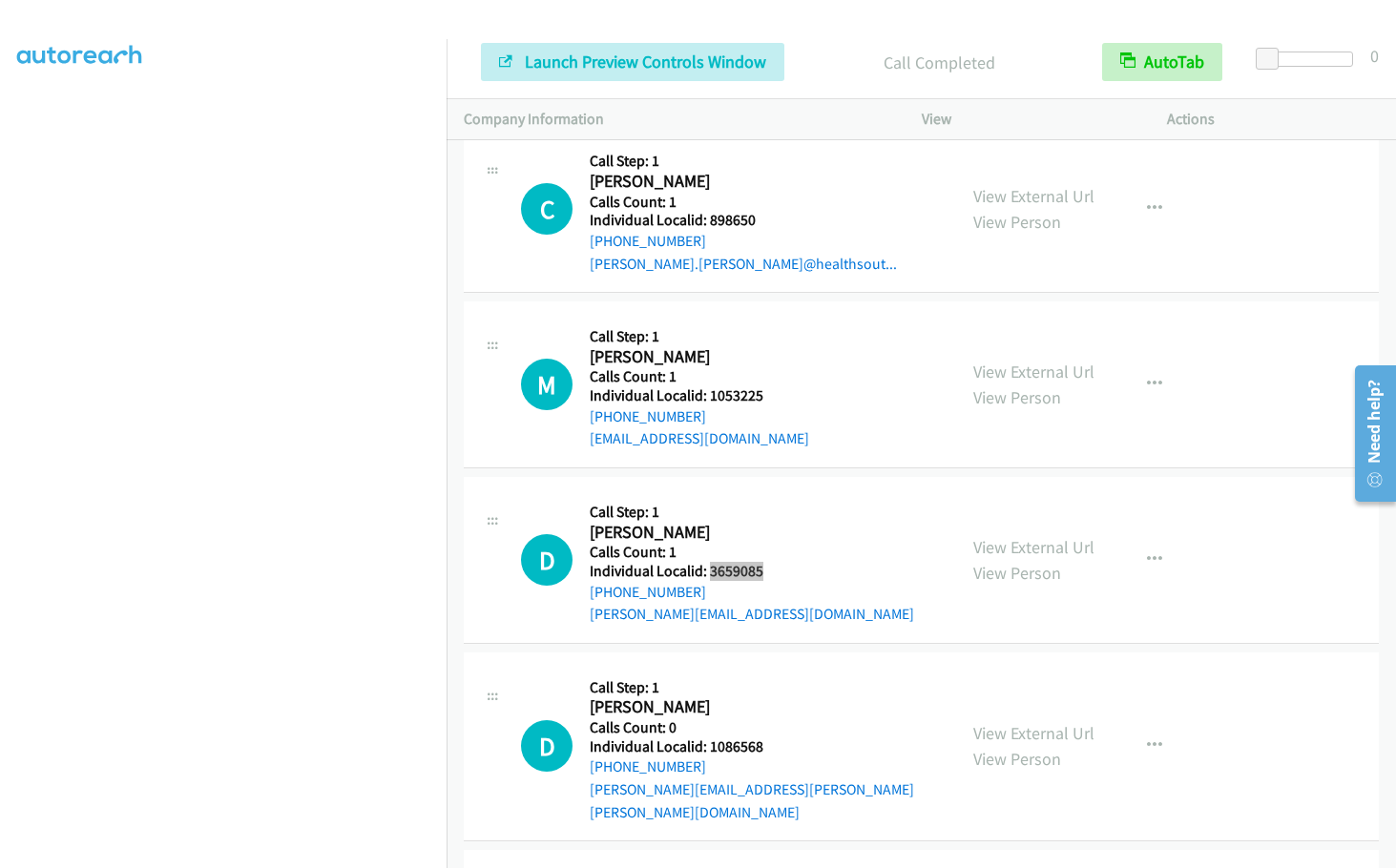 scroll, scrollTop: 4480, scrollLeft: 0, axis: vertical 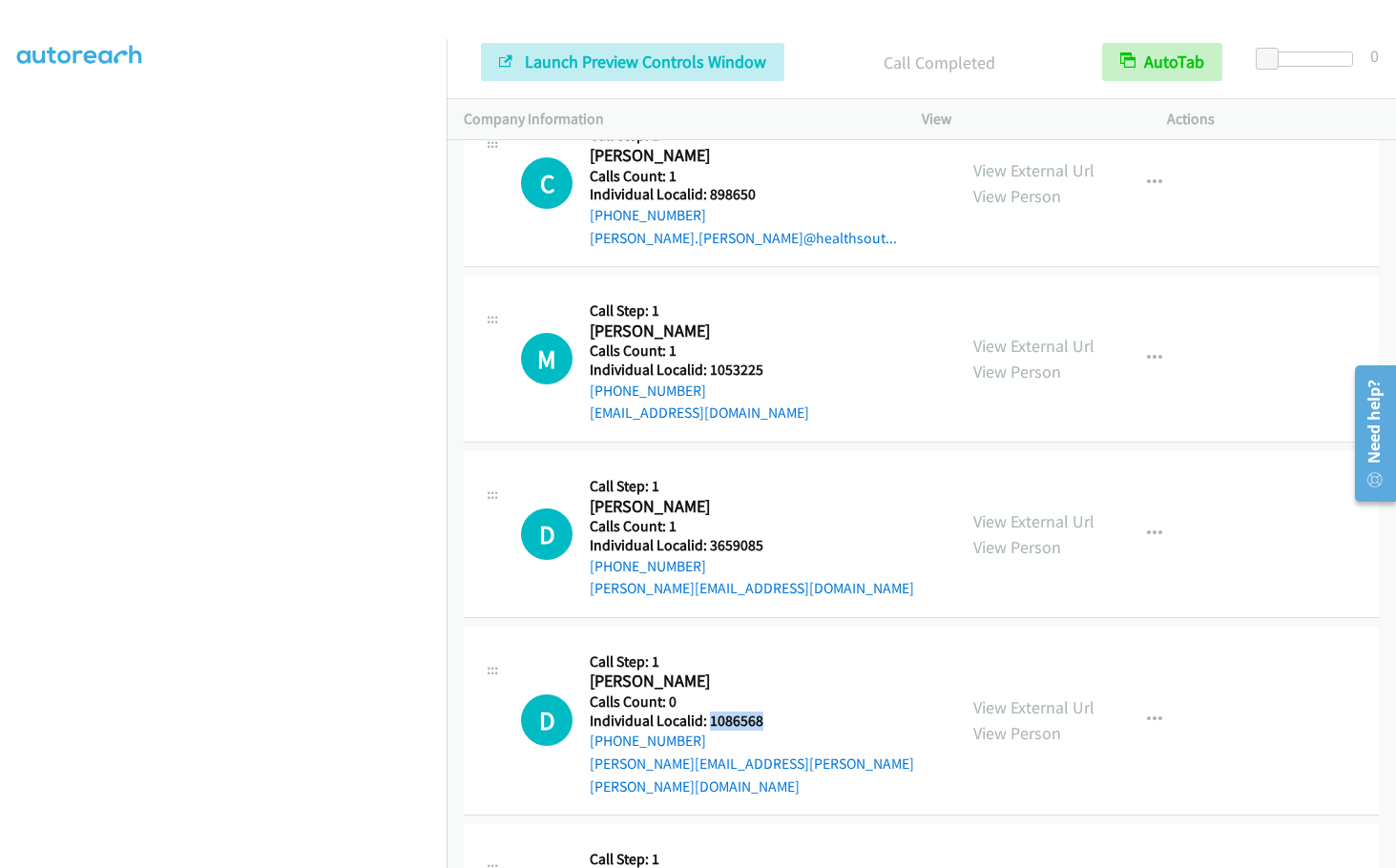 drag, startPoint x: 708, startPoint y: 700, endPoint x: 771, endPoint y: 700, distance: 63 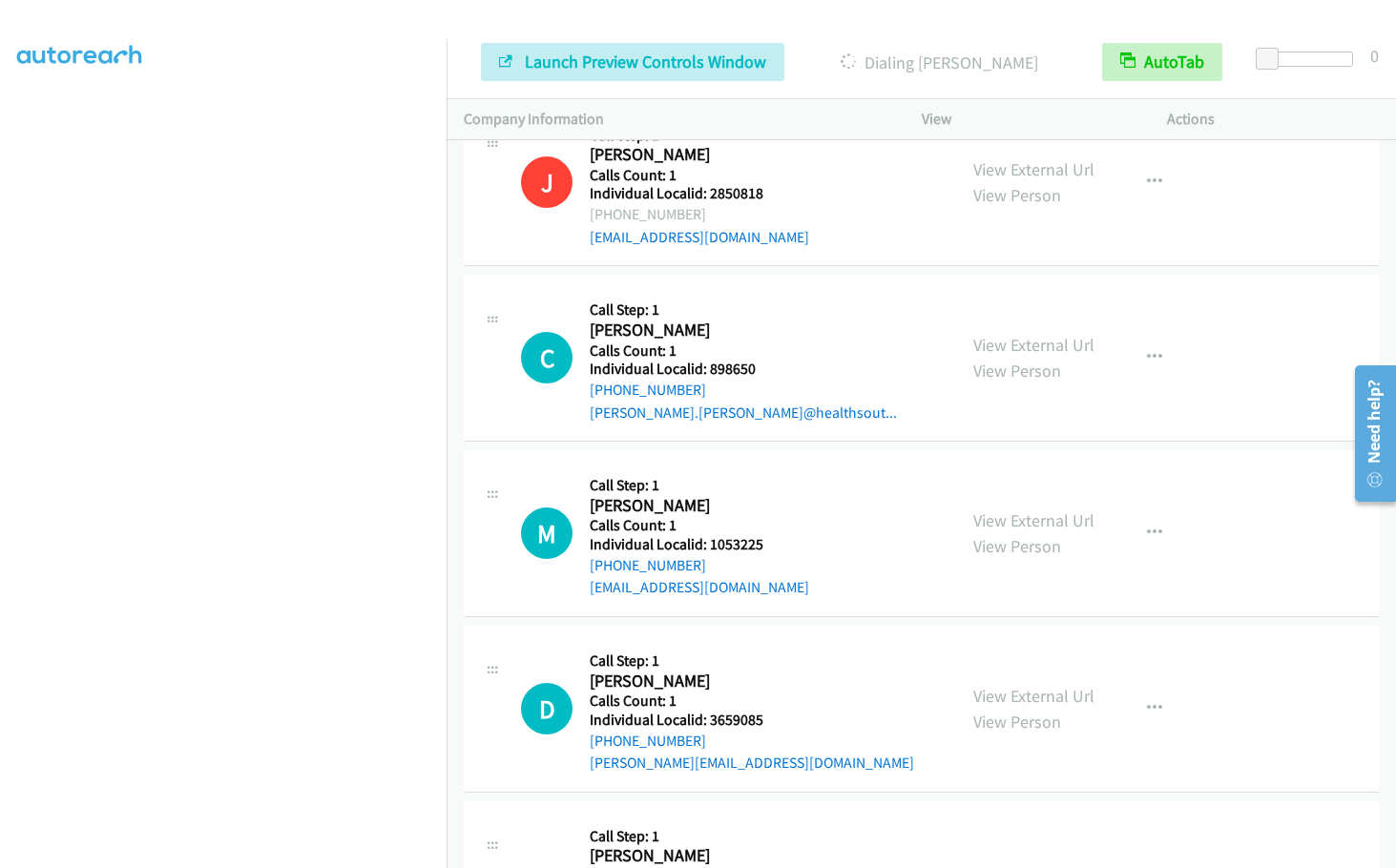 scroll, scrollTop: 4313, scrollLeft: 0, axis: vertical 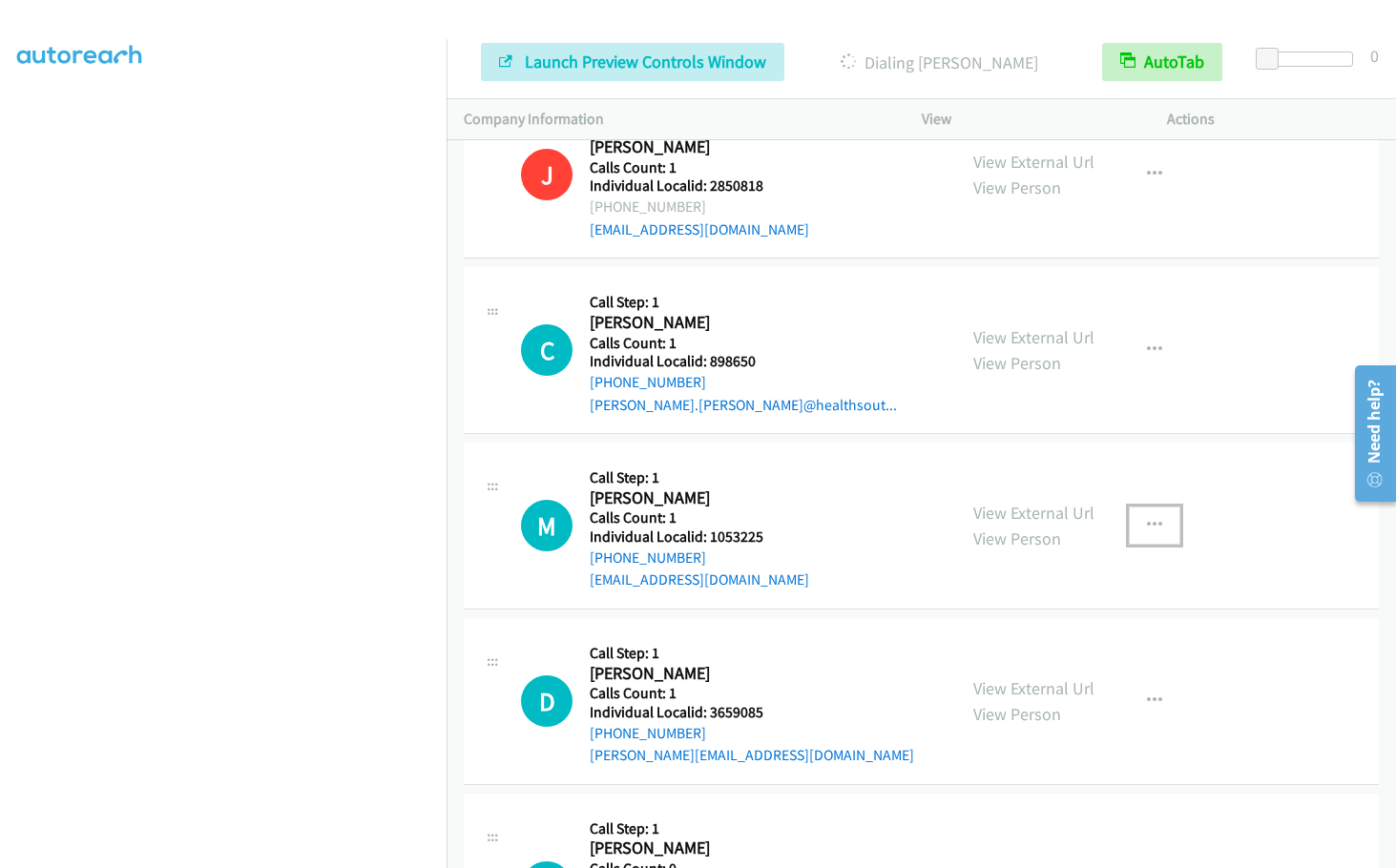 drag, startPoint x: 1141, startPoint y: 500, endPoint x: 1119, endPoint y: 523, distance: 31.82766 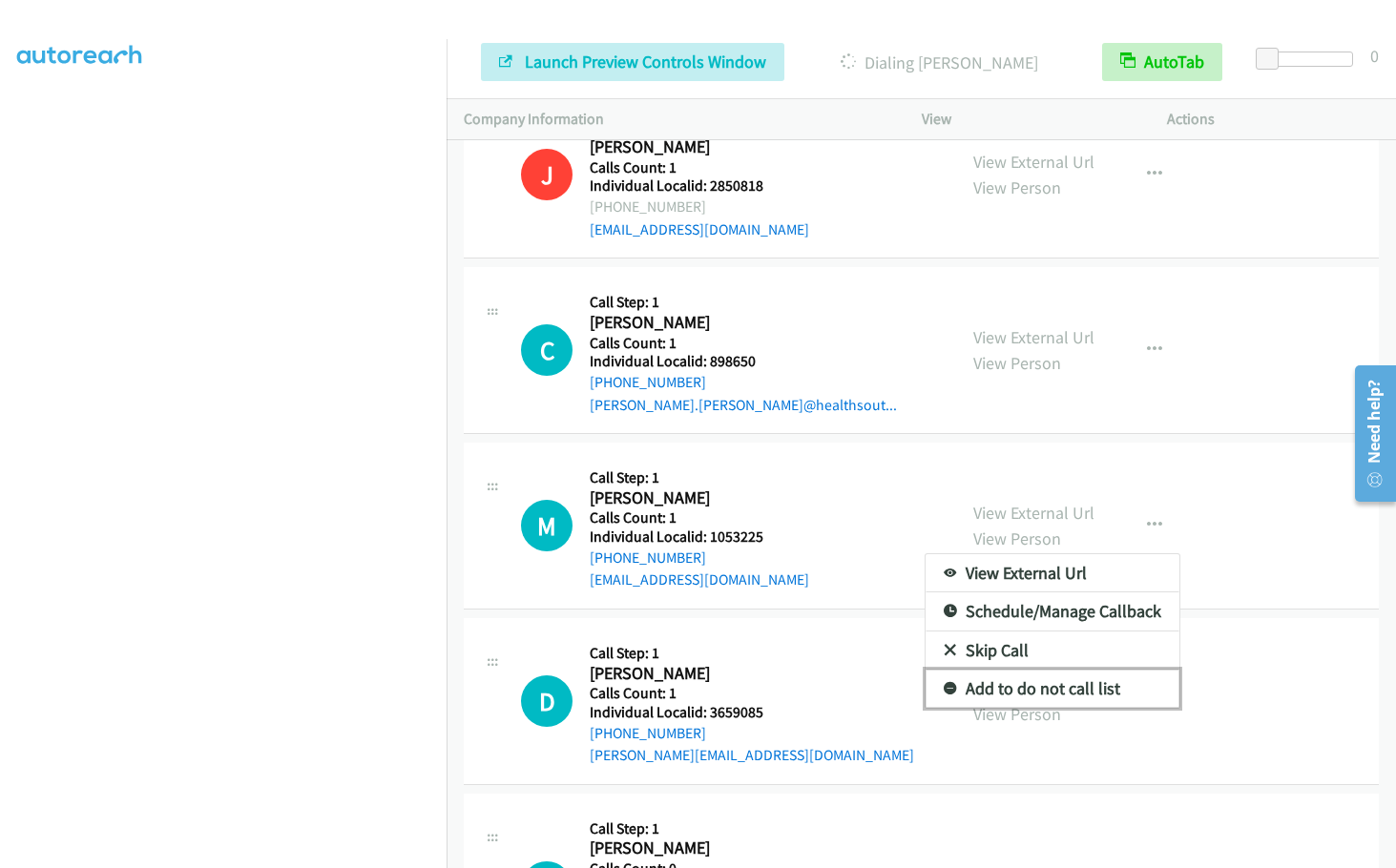 click at bounding box center [950, 690] 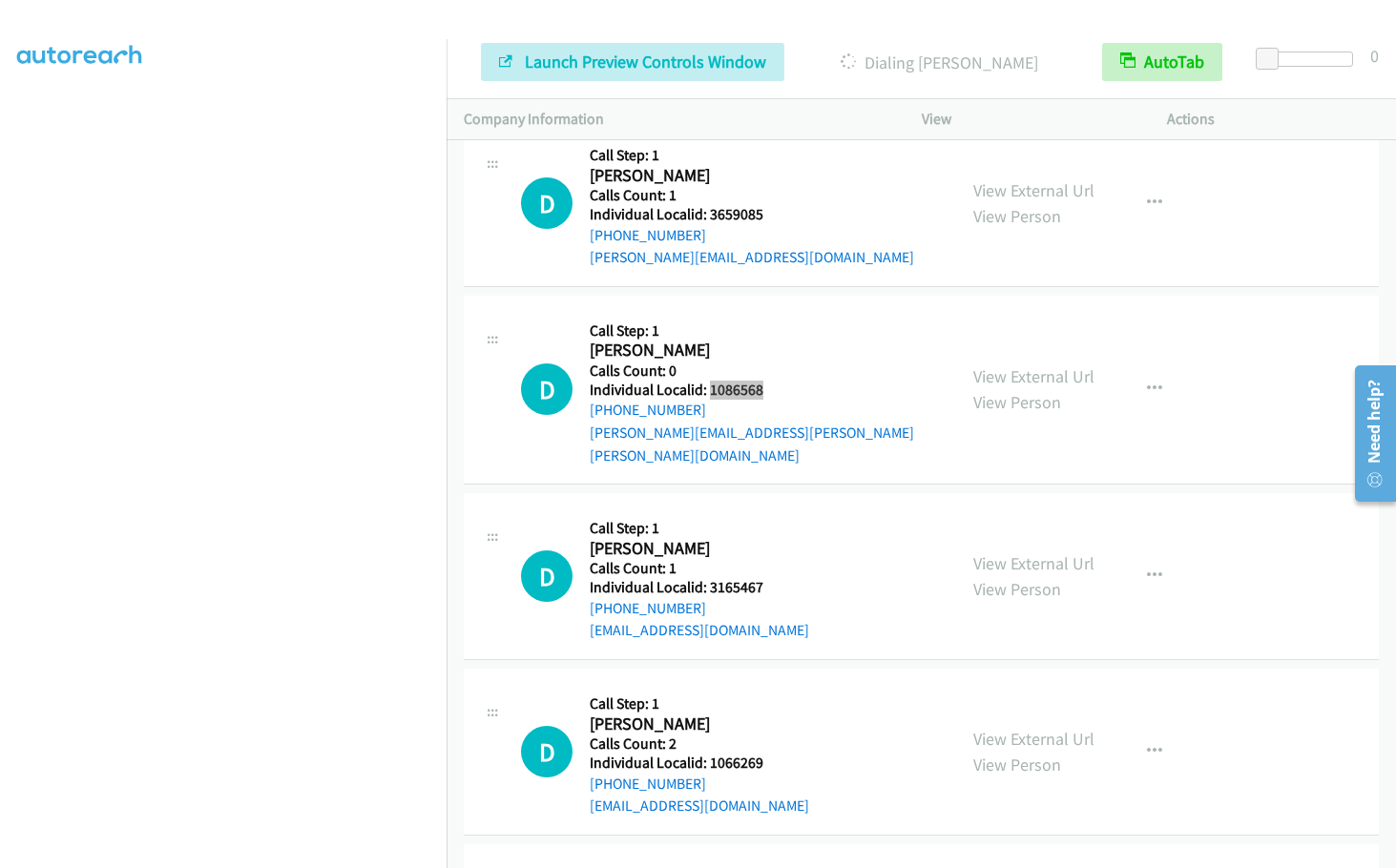 scroll, scrollTop: 4814, scrollLeft: 0, axis: vertical 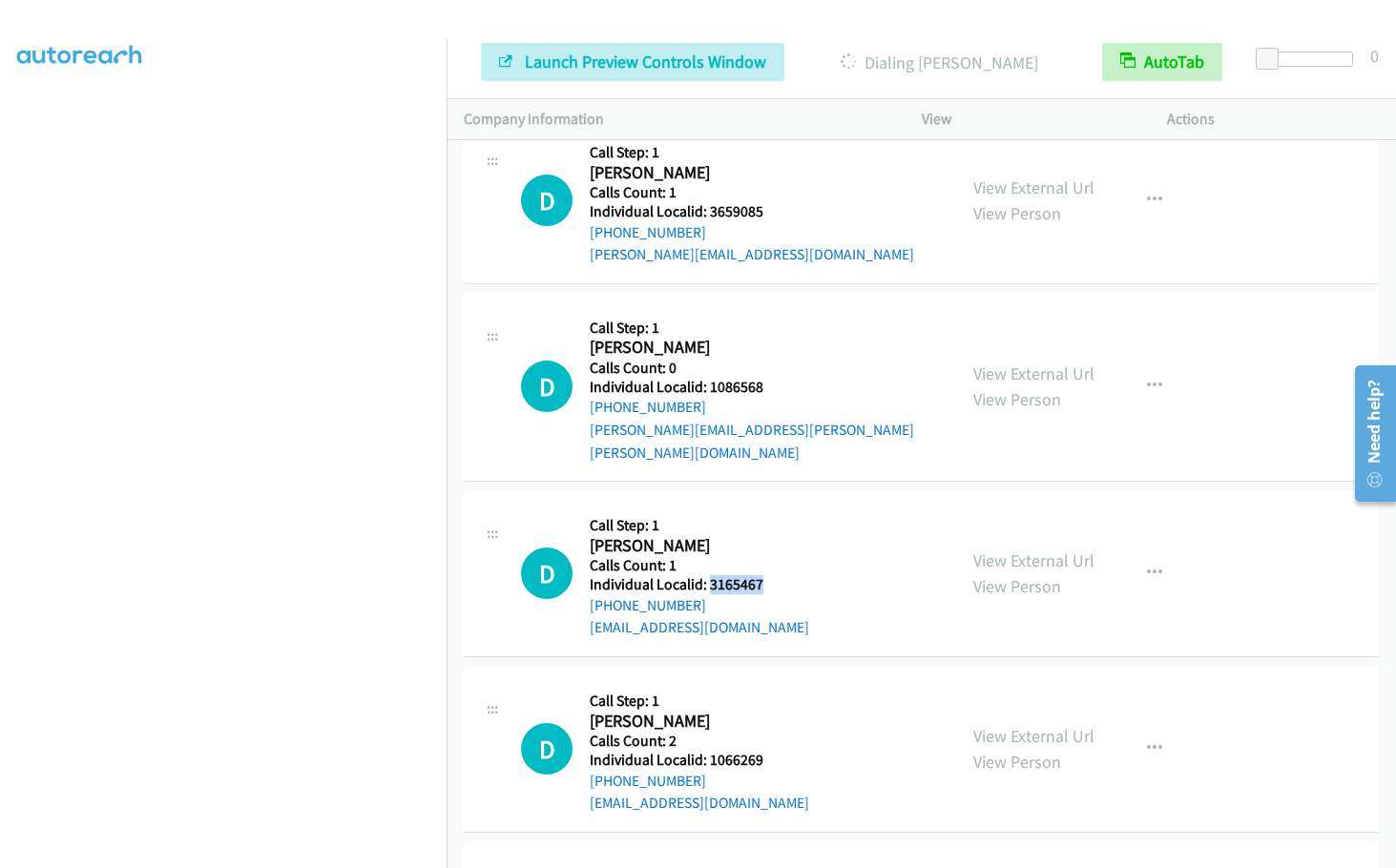 drag, startPoint x: 710, startPoint y: 542, endPoint x: 761, endPoint y: 544, distance: 51.039201 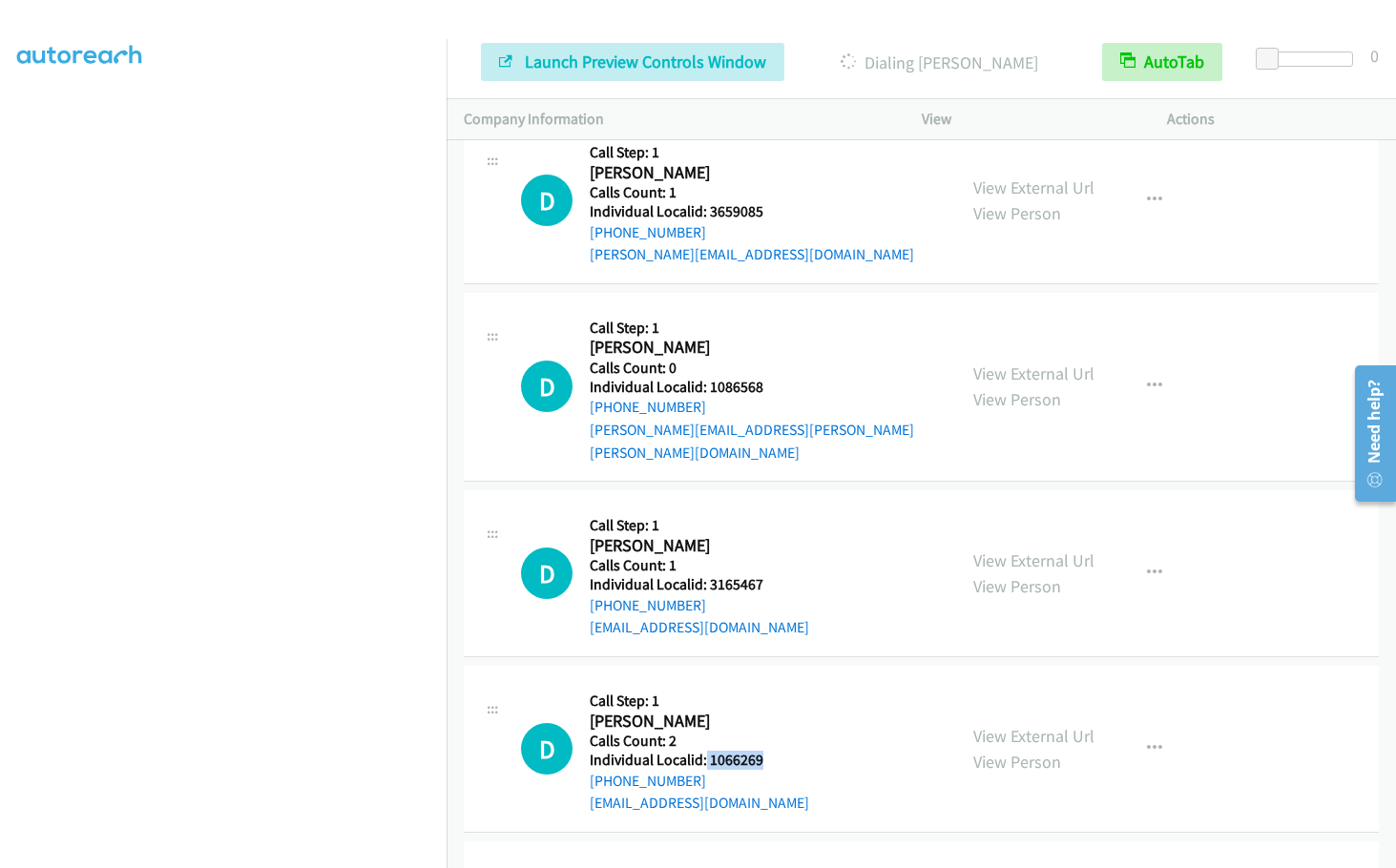 drag, startPoint x: 705, startPoint y: 712, endPoint x: 771, endPoint y: 713, distance: 66.00758 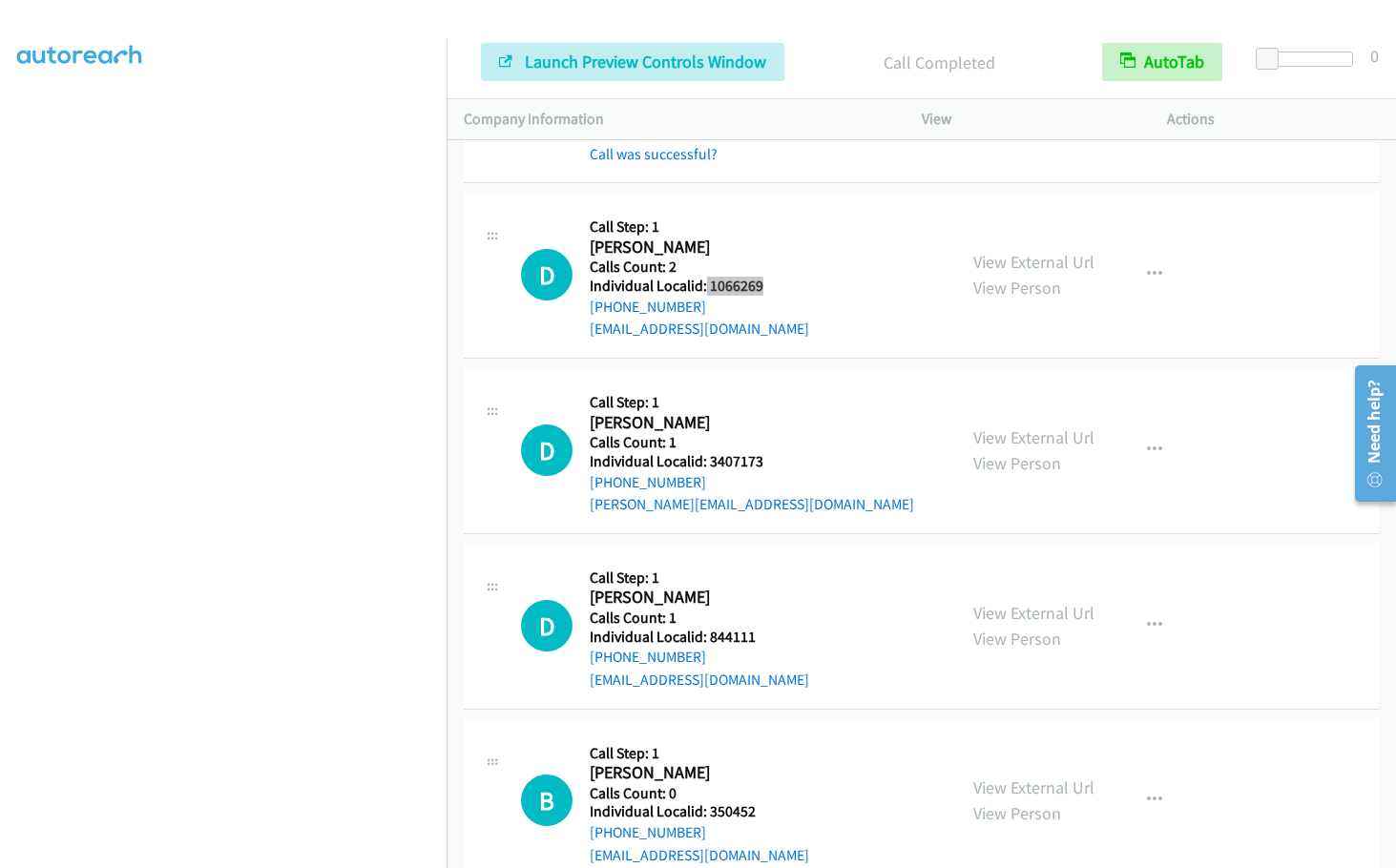 scroll, scrollTop: 5515, scrollLeft: 0, axis: vertical 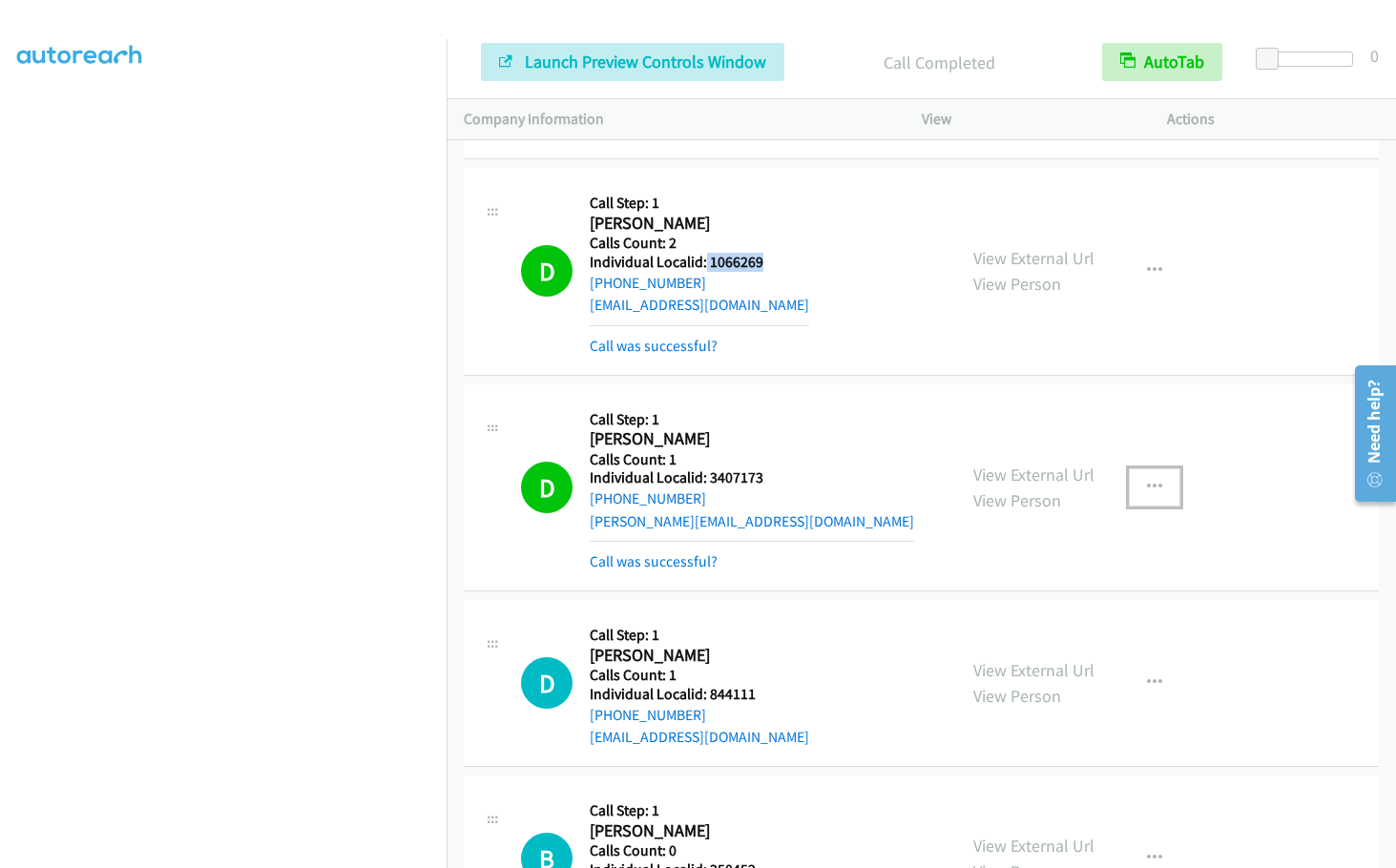 click at bounding box center [1155, 487] 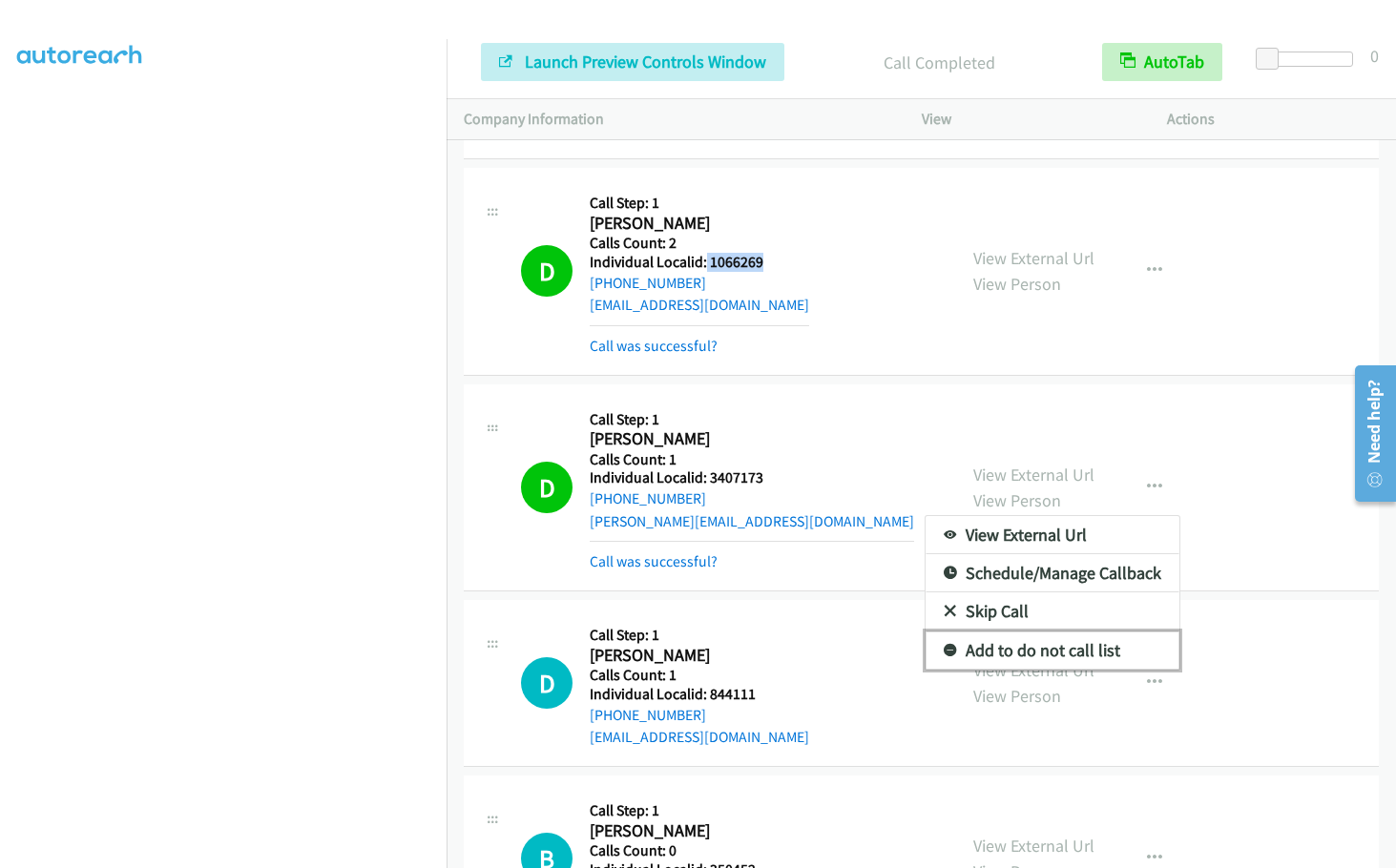 click on "Add to do not call list" at bounding box center [1052, 651] 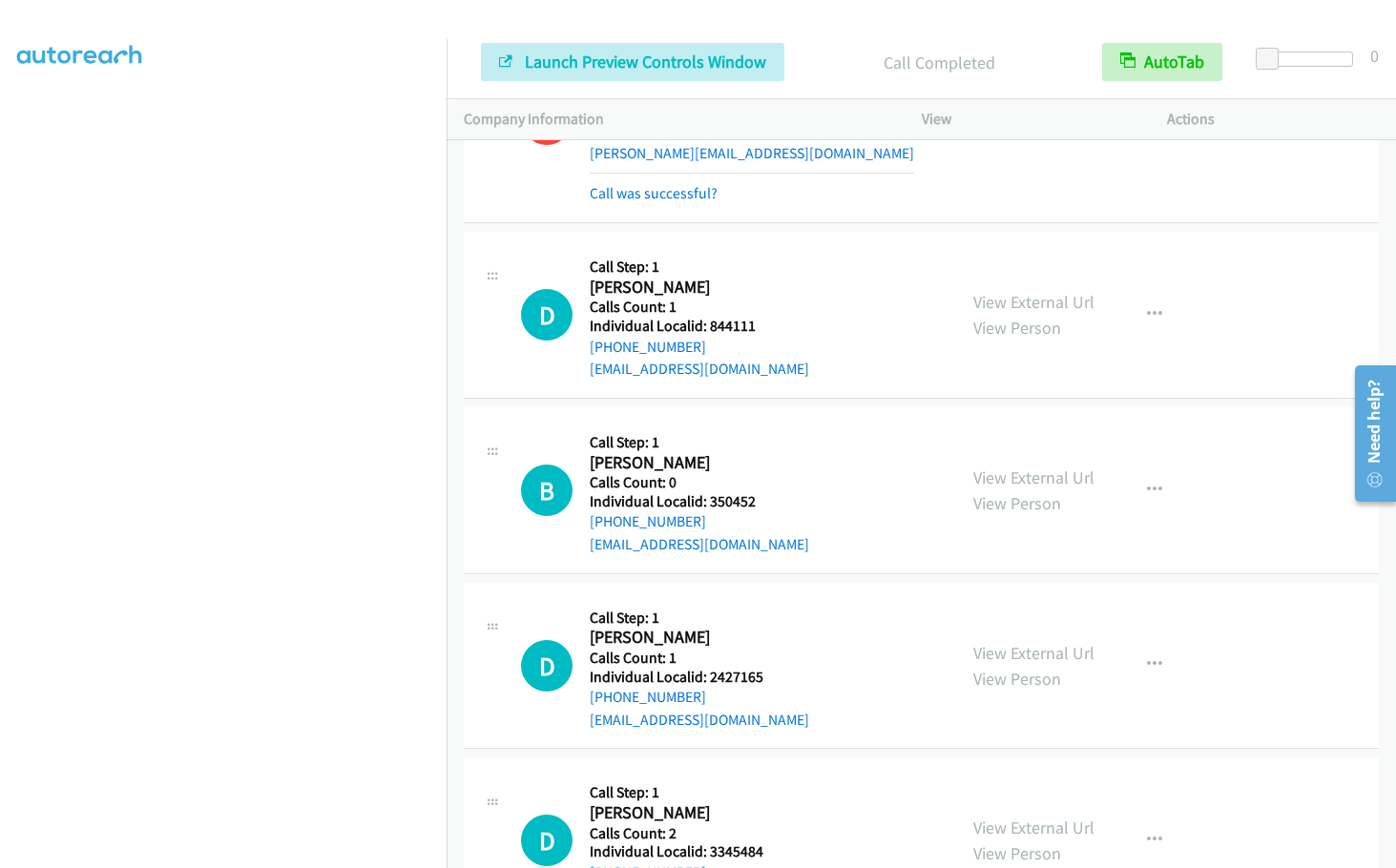 scroll, scrollTop: 5897, scrollLeft: 0, axis: vertical 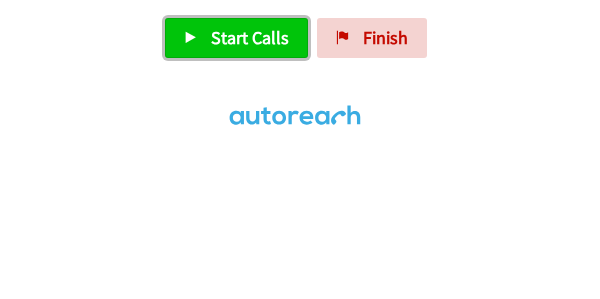 click on "Start Calls" at bounding box center (250, 37) 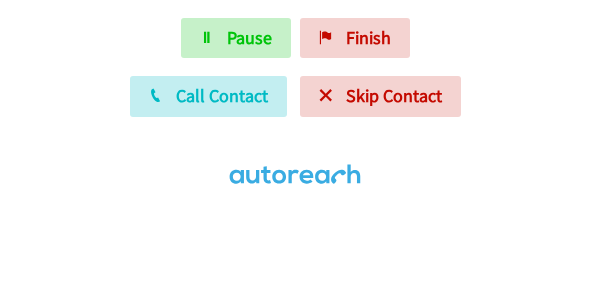 scroll, scrollTop: 0, scrollLeft: 0, axis: both 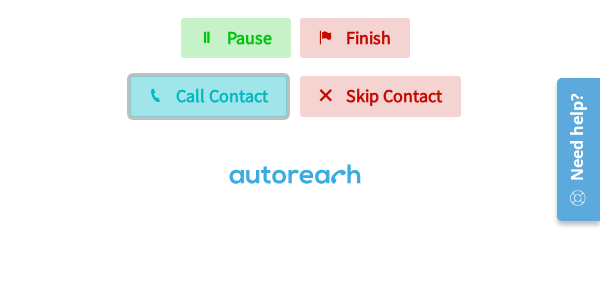 click on "Call Contact" at bounding box center (222, 95) 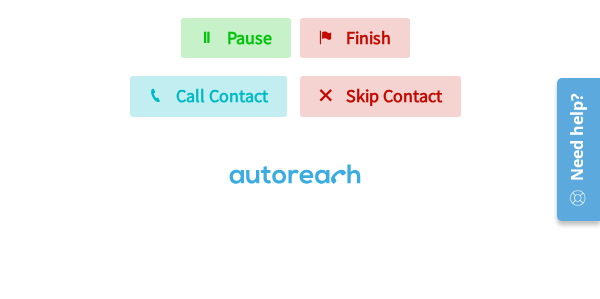 click on "Start Calls
Pause
Finish
Call Contact
Skip Contact" at bounding box center [300, 106] 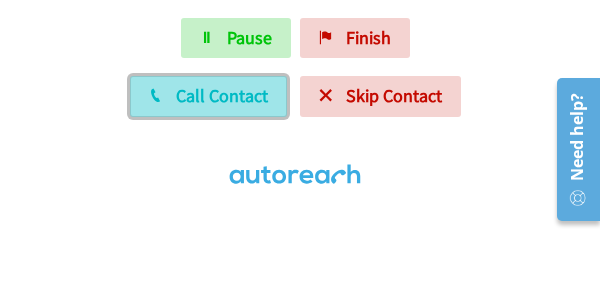 click on "Call Contact" at bounding box center (222, 95) 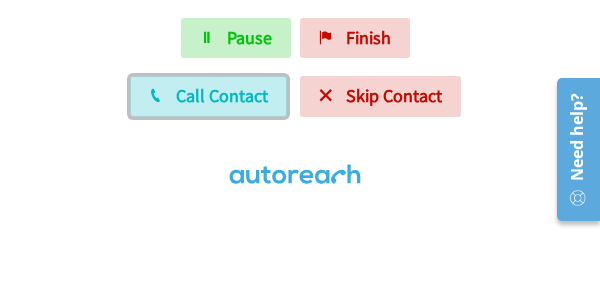 click on "Call Contact" at bounding box center [222, 95] 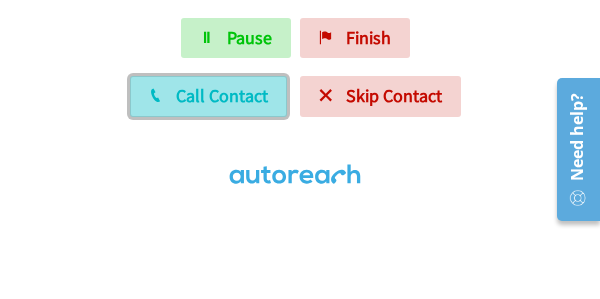 click on "Call Contact" at bounding box center (222, 95) 